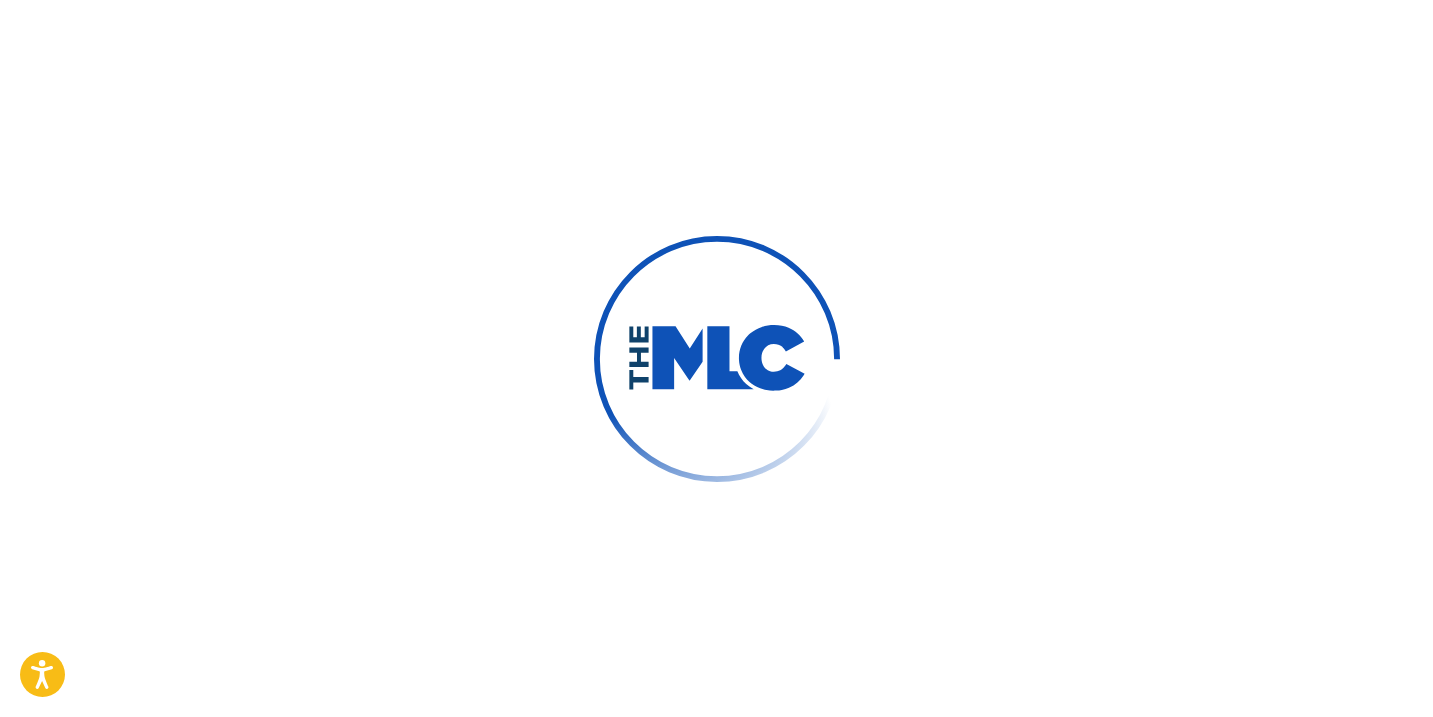 scroll, scrollTop: 0, scrollLeft: 0, axis: both 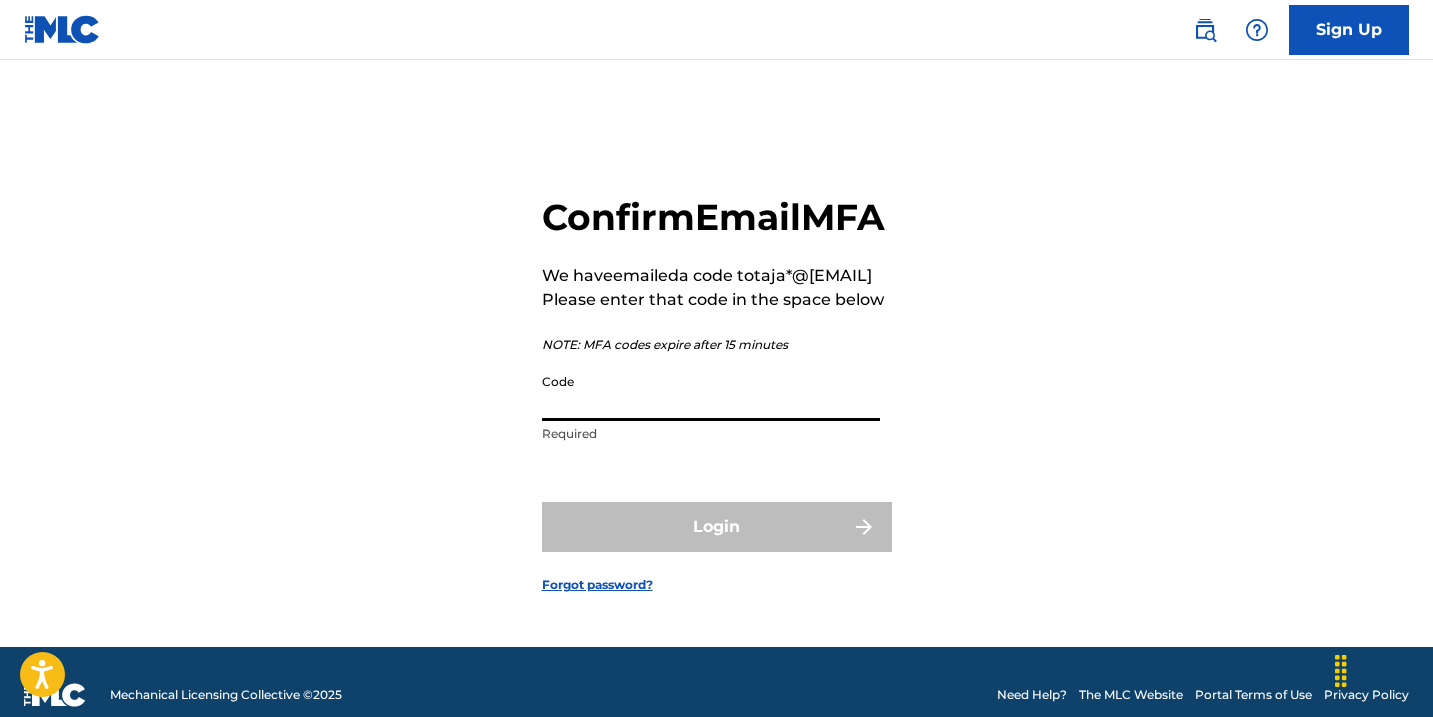click on "Code" at bounding box center [711, 392] 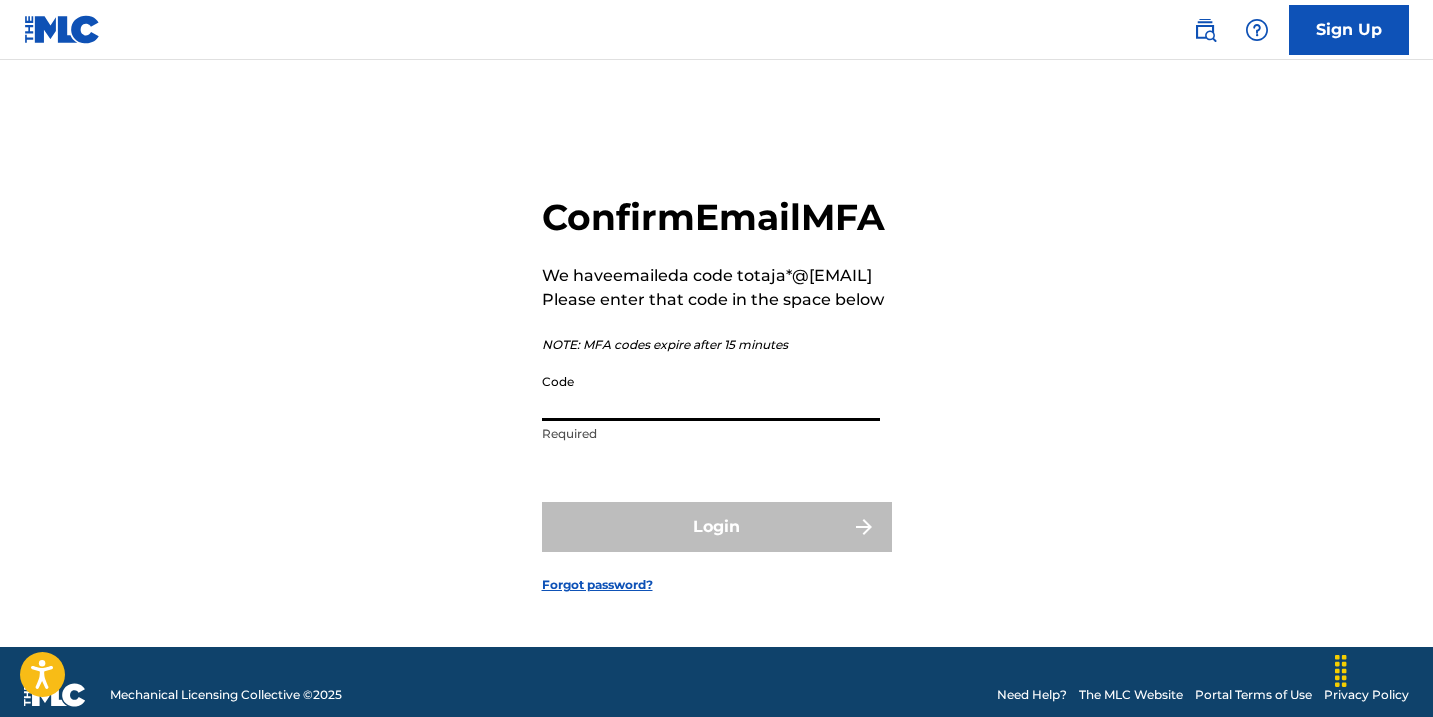 paste on "666105" 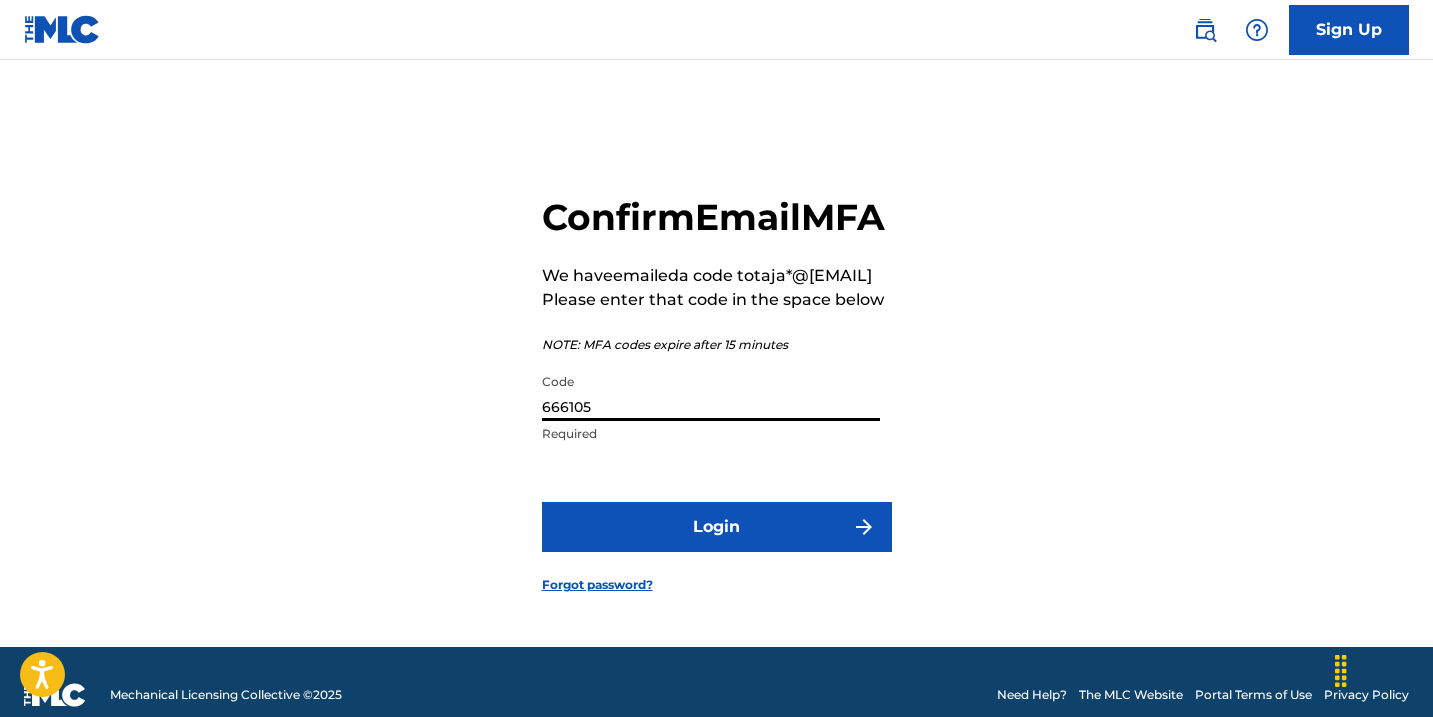 type on "666105" 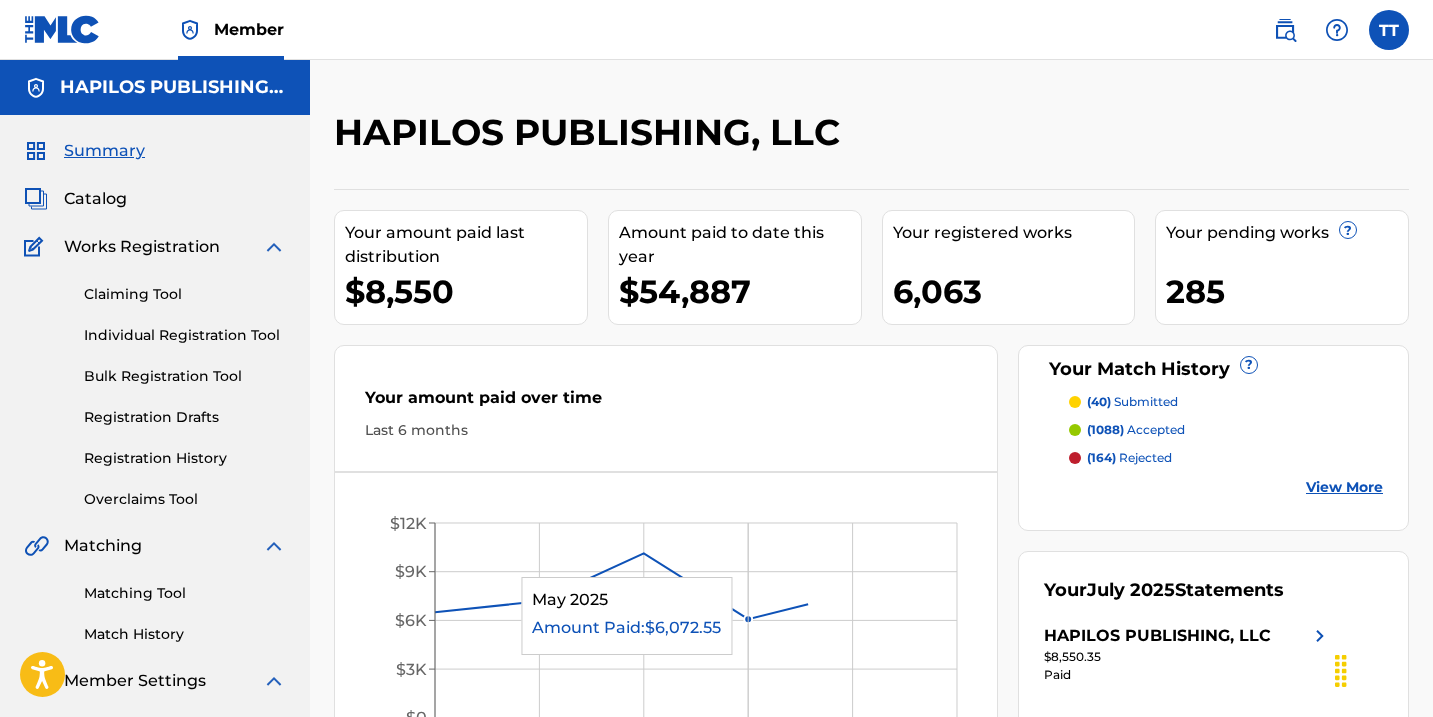 scroll, scrollTop: 0, scrollLeft: 0, axis: both 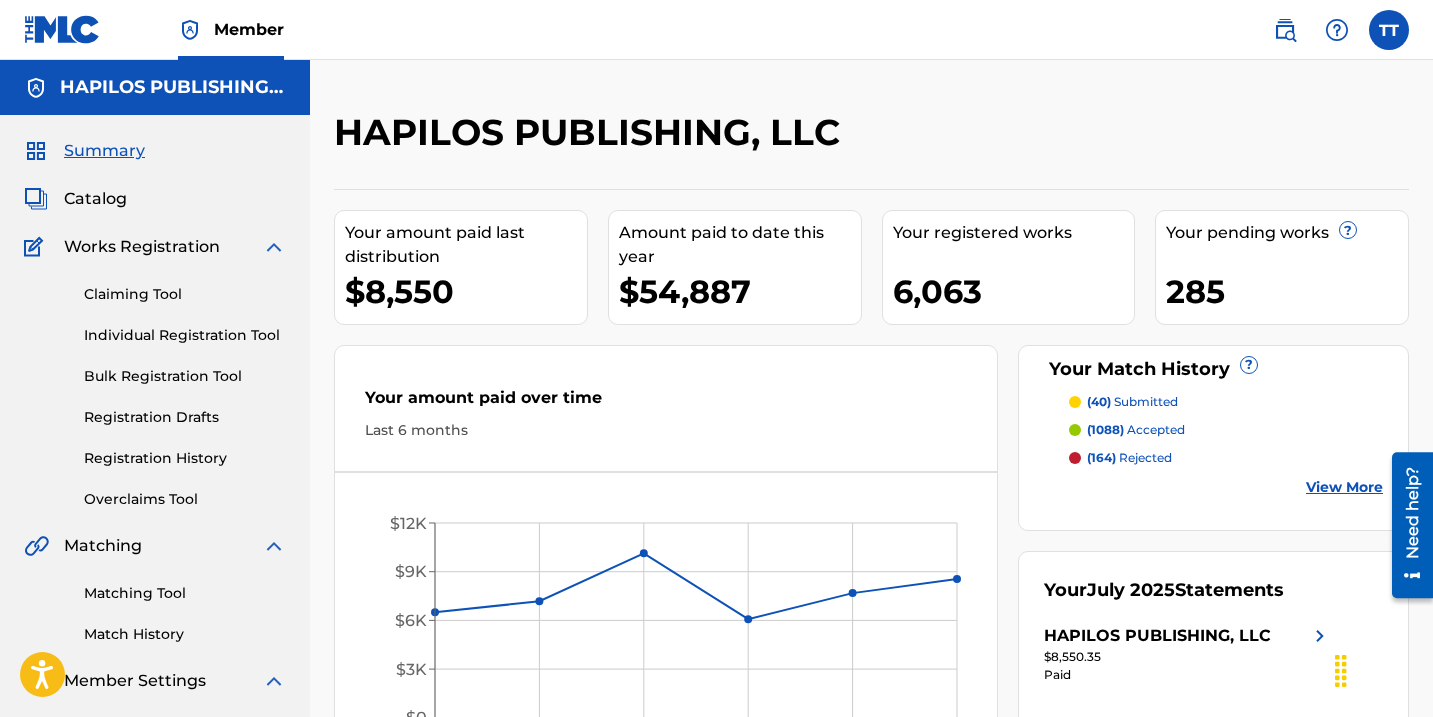 click at bounding box center (1285, 30) 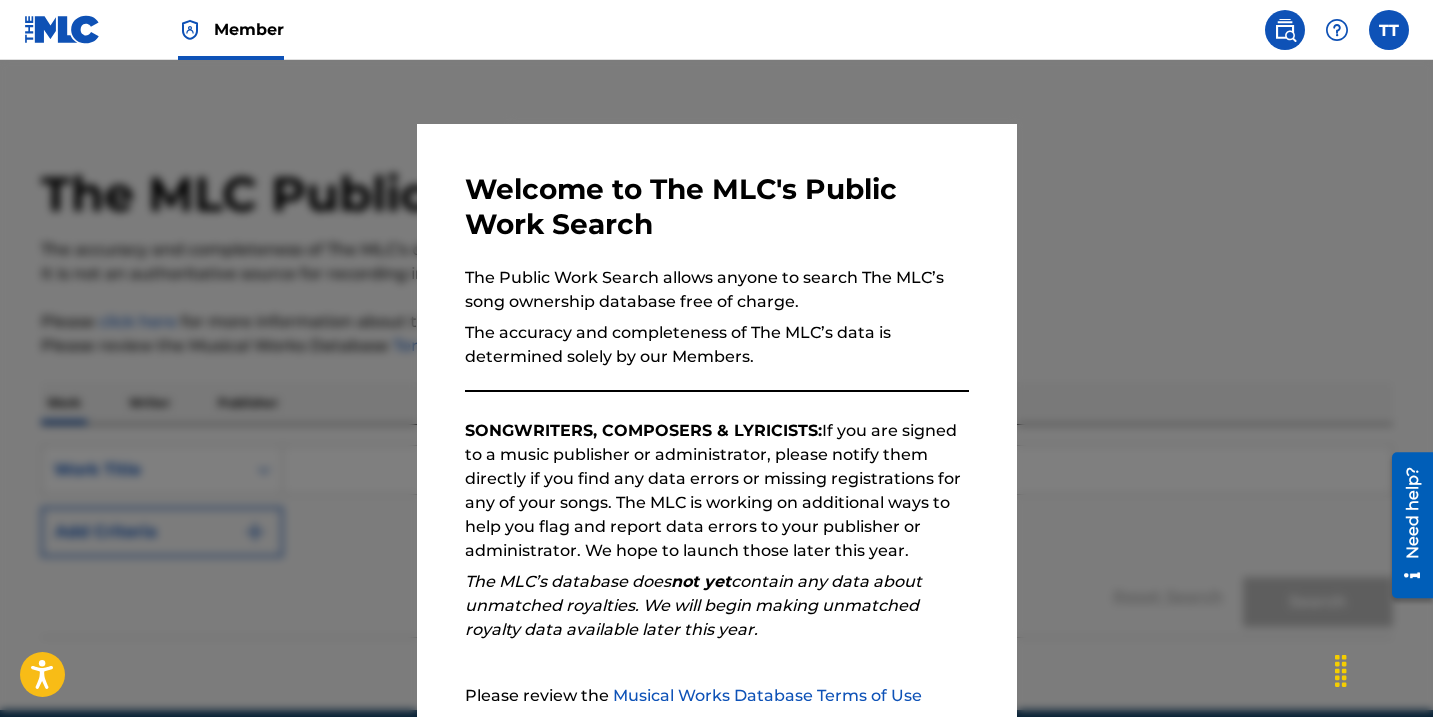 scroll, scrollTop: 198, scrollLeft: 0, axis: vertical 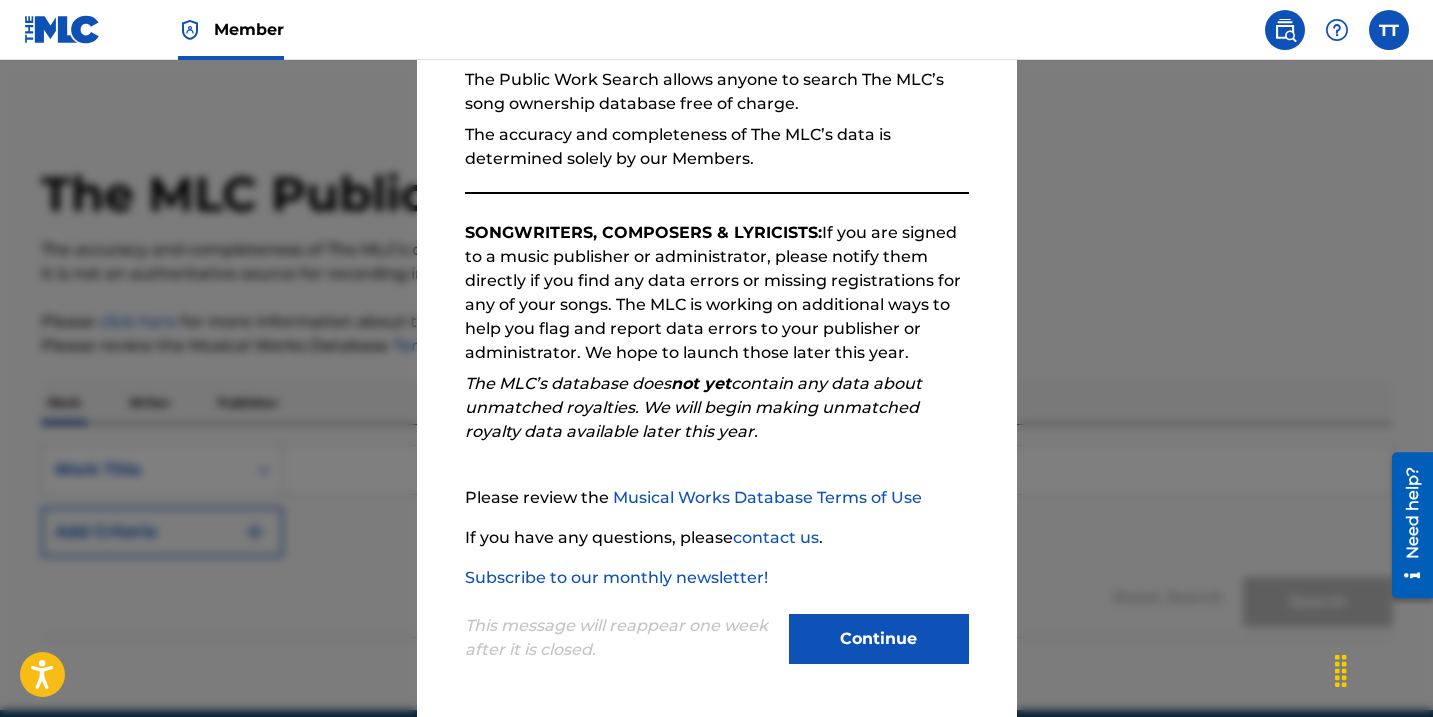 click on "Continue" at bounding box center (879, 639) 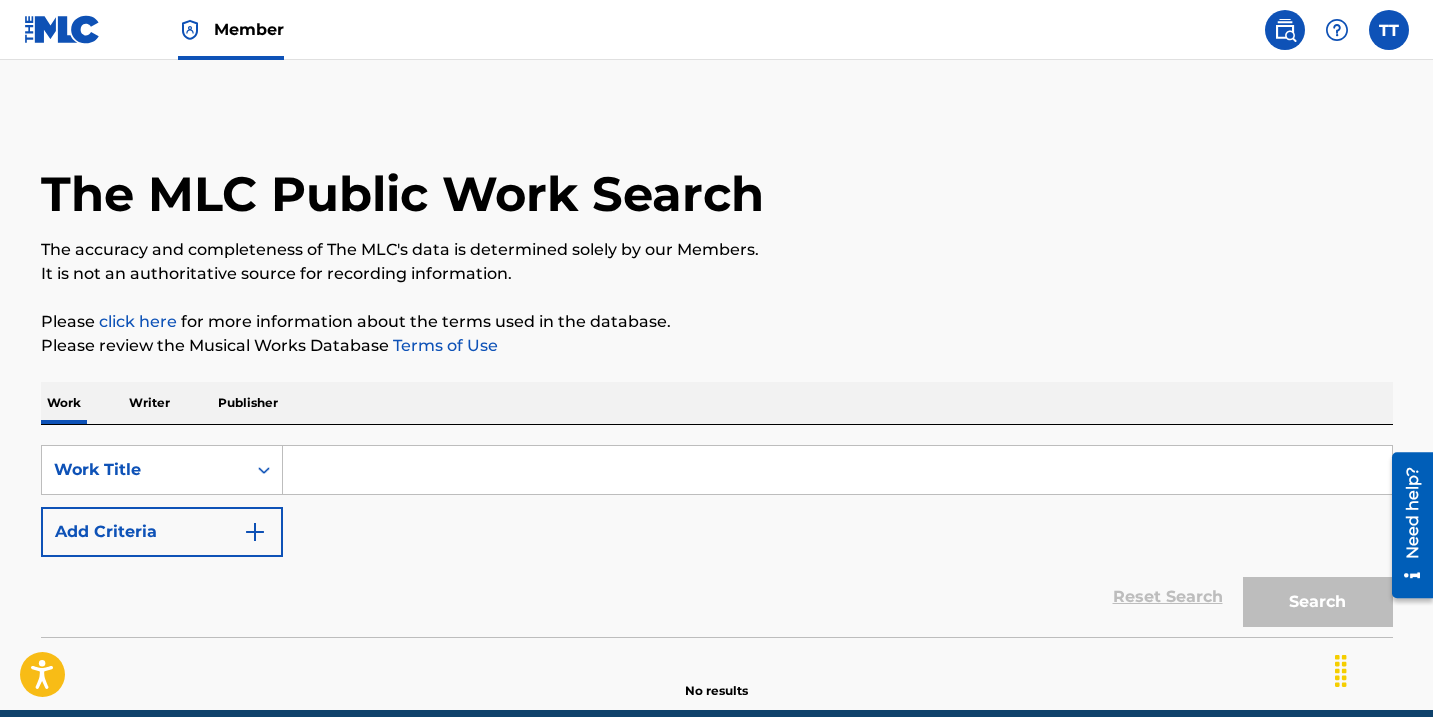 click at bounding box center [837, 470] 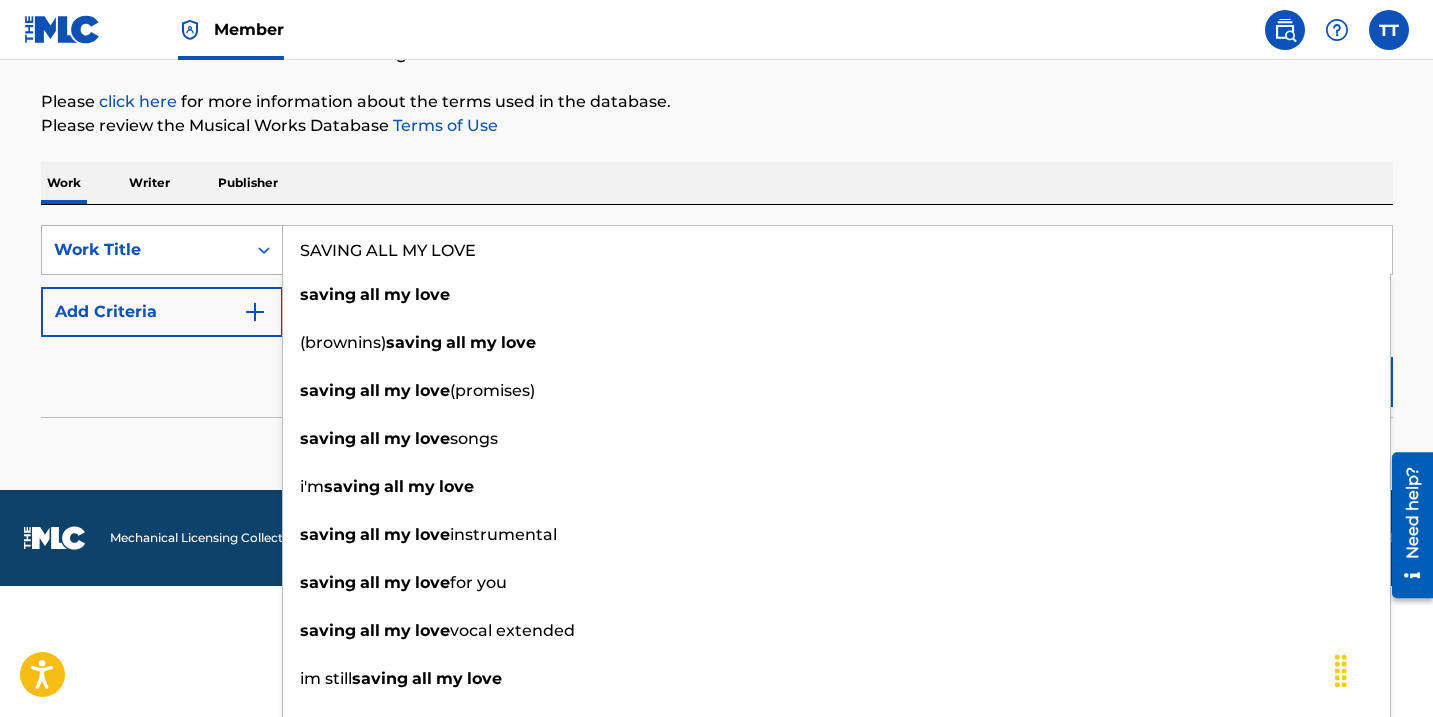type on "SAVING ALL MY LOVE" 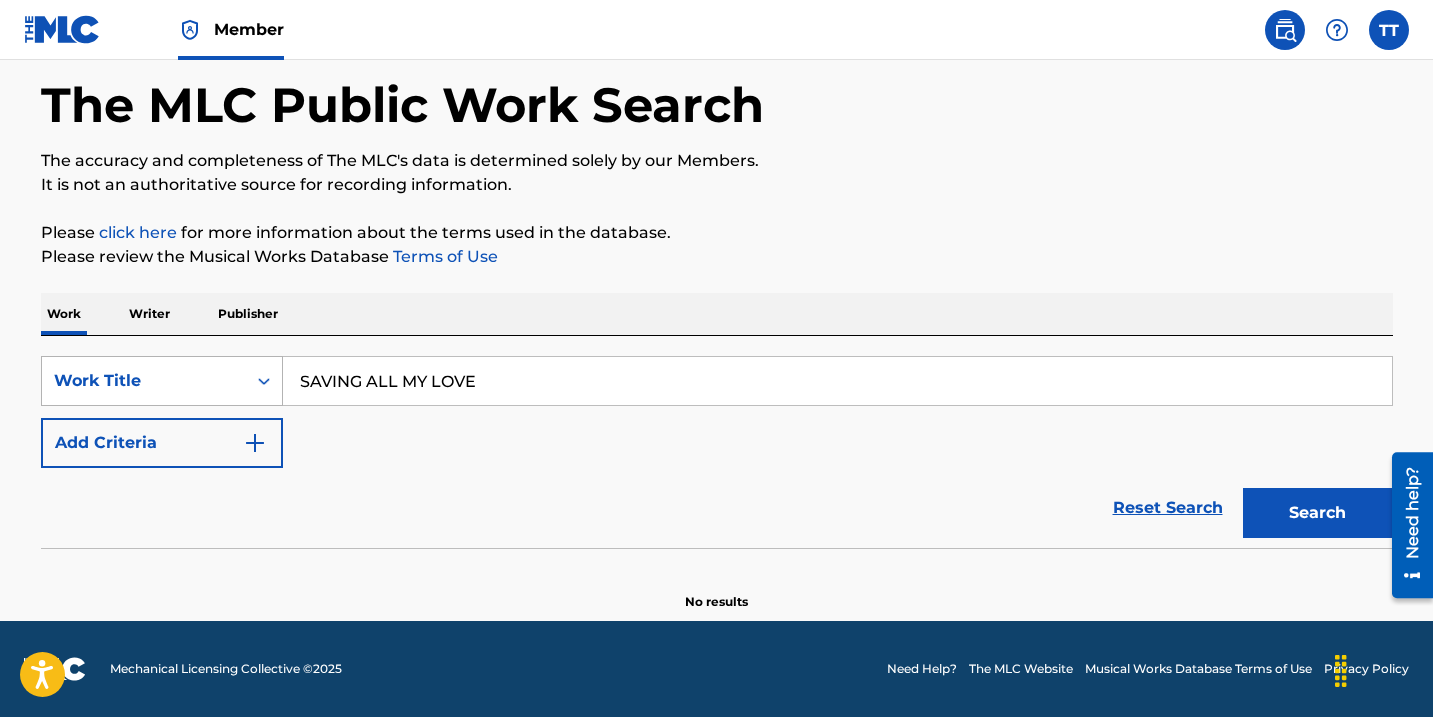 scroll, scrollTop: 89, scrollLeft: 0, axis: vertical 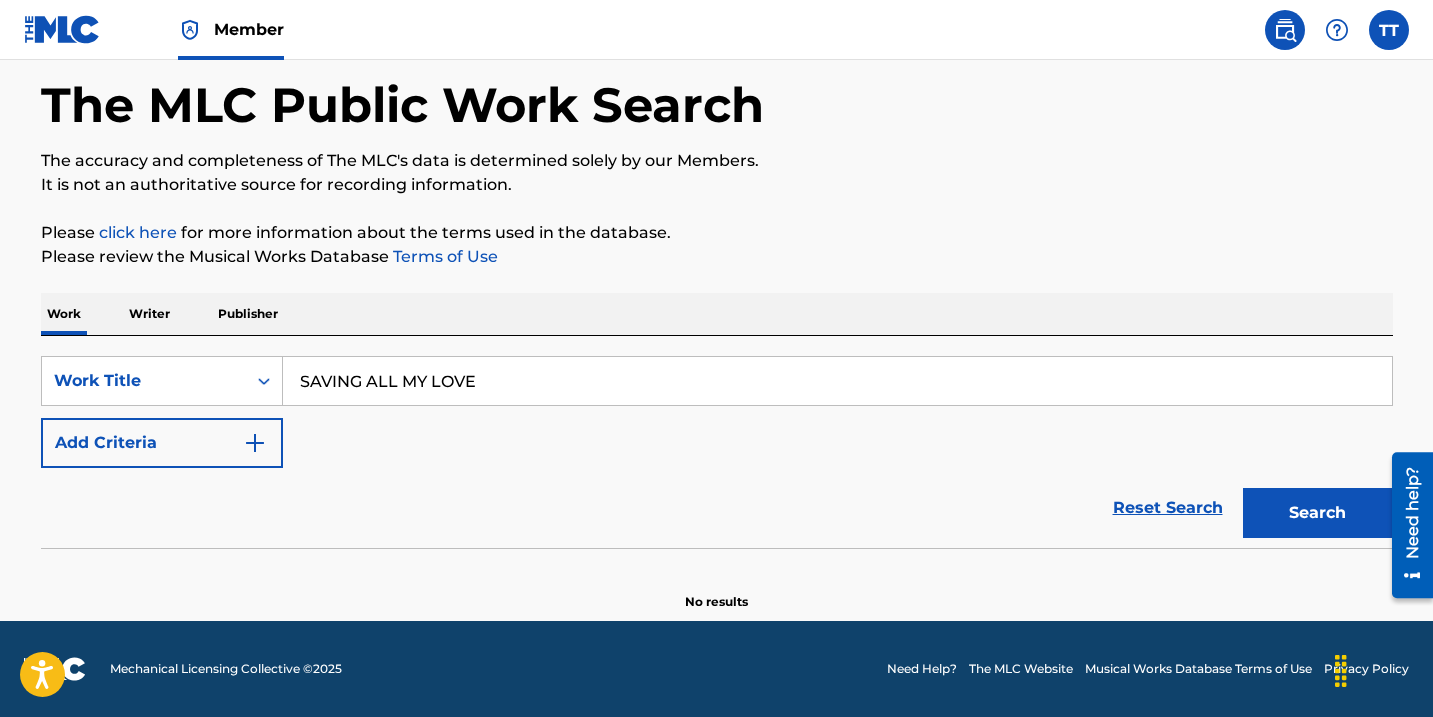 click on "Add Criteria" at bounding box center (162, 443) 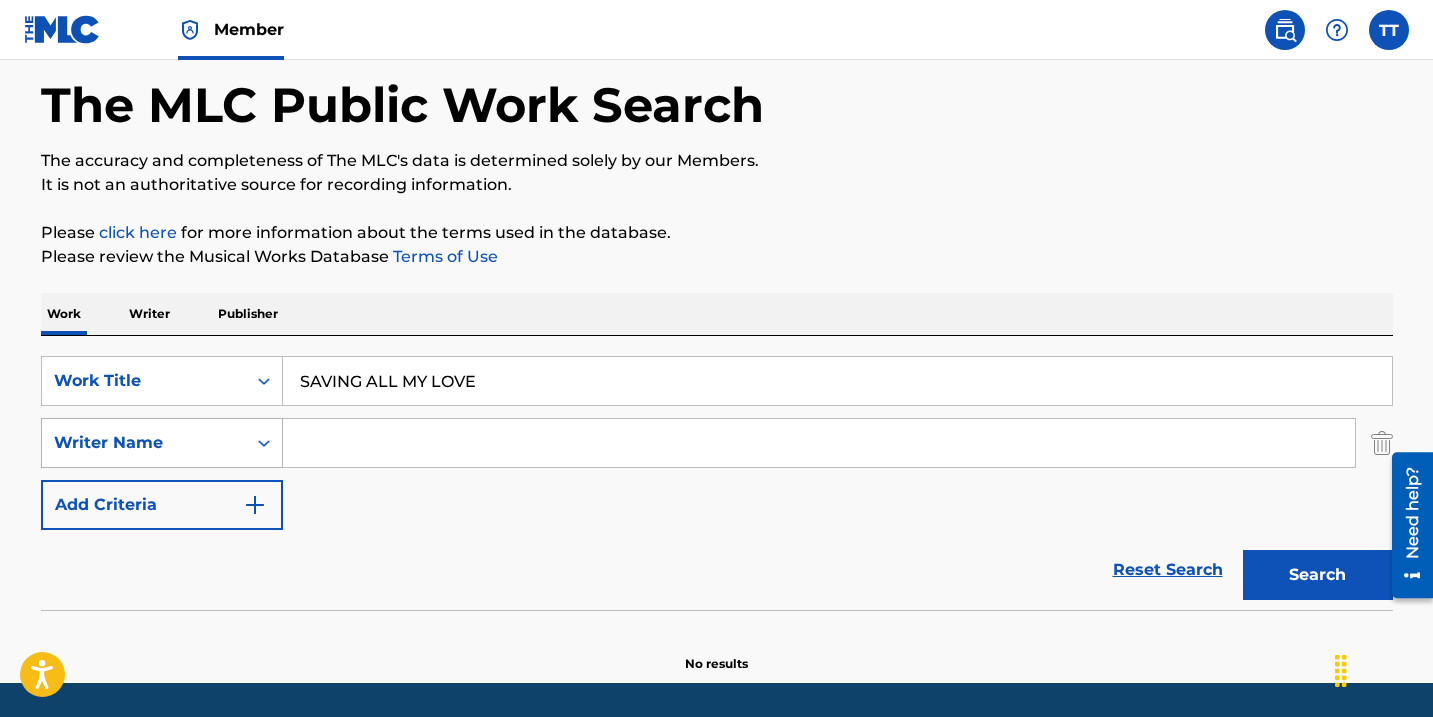 scroll, scrollTop: 91, scrollLeft: 0, axis: vertical 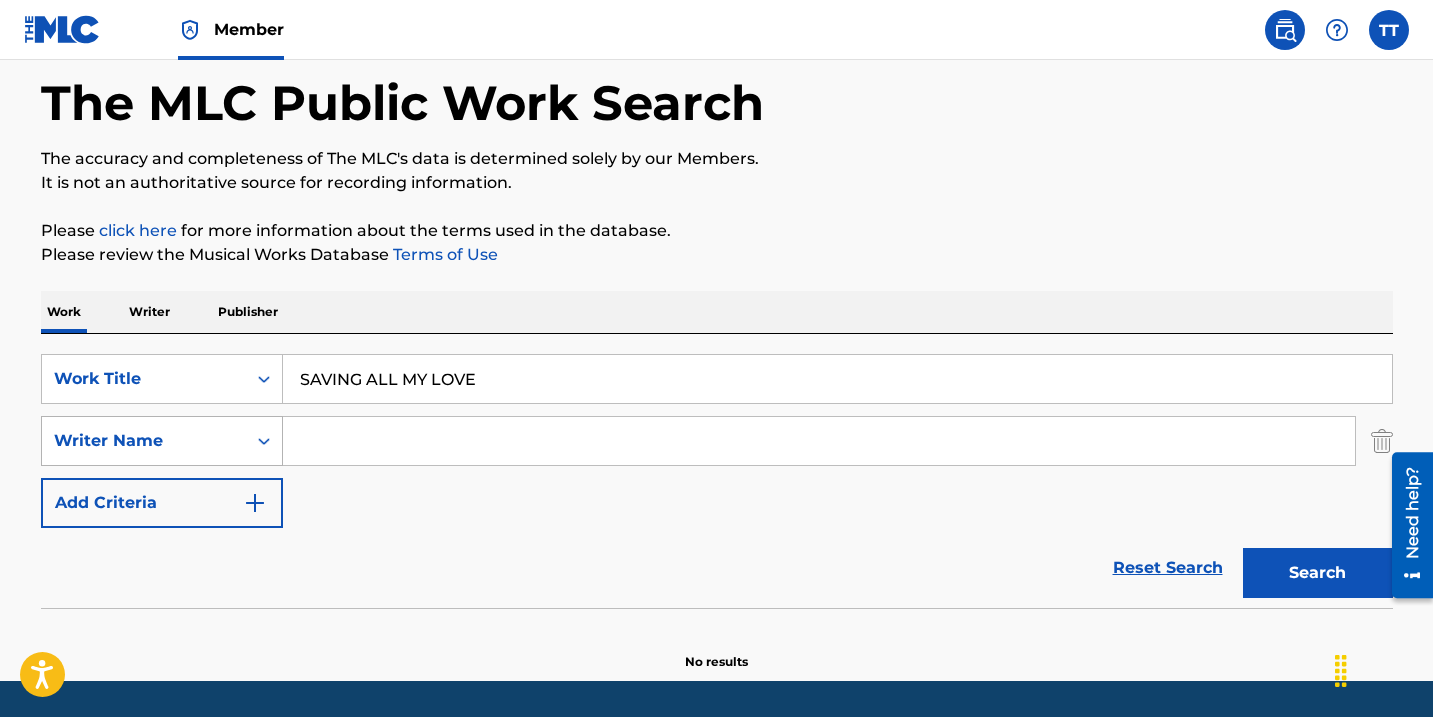 click on "Writer Name" at bounding box center (144, 441) 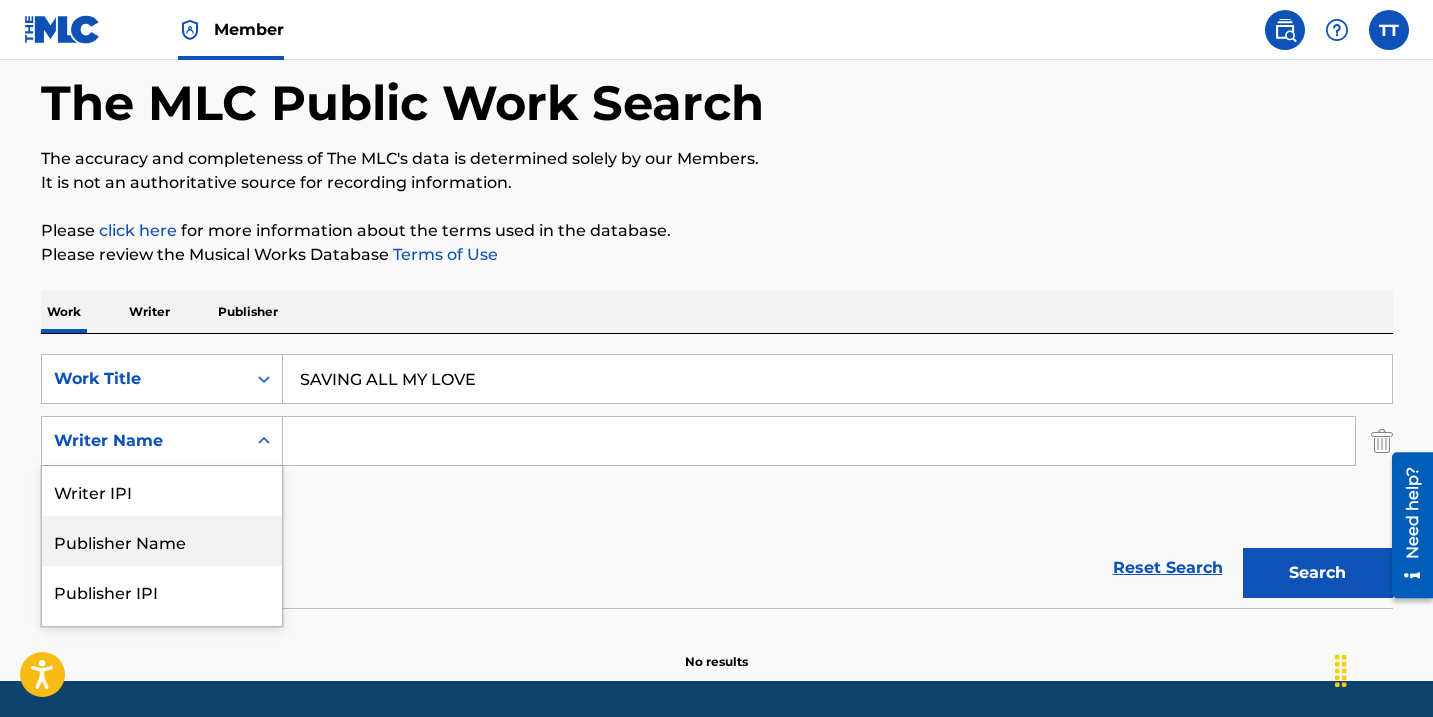 click on "Publisher Name" at bounding box center [162, 541] 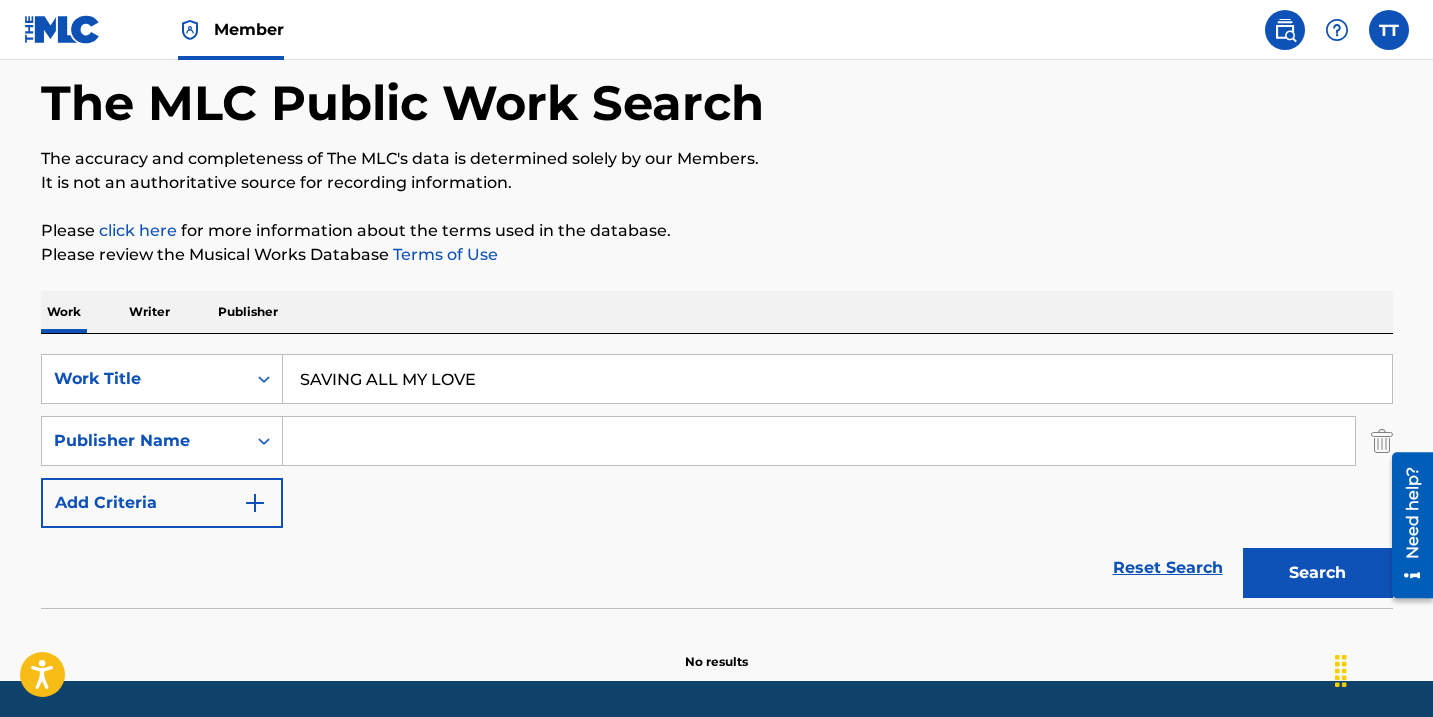 click at bounding box center [819, 441] 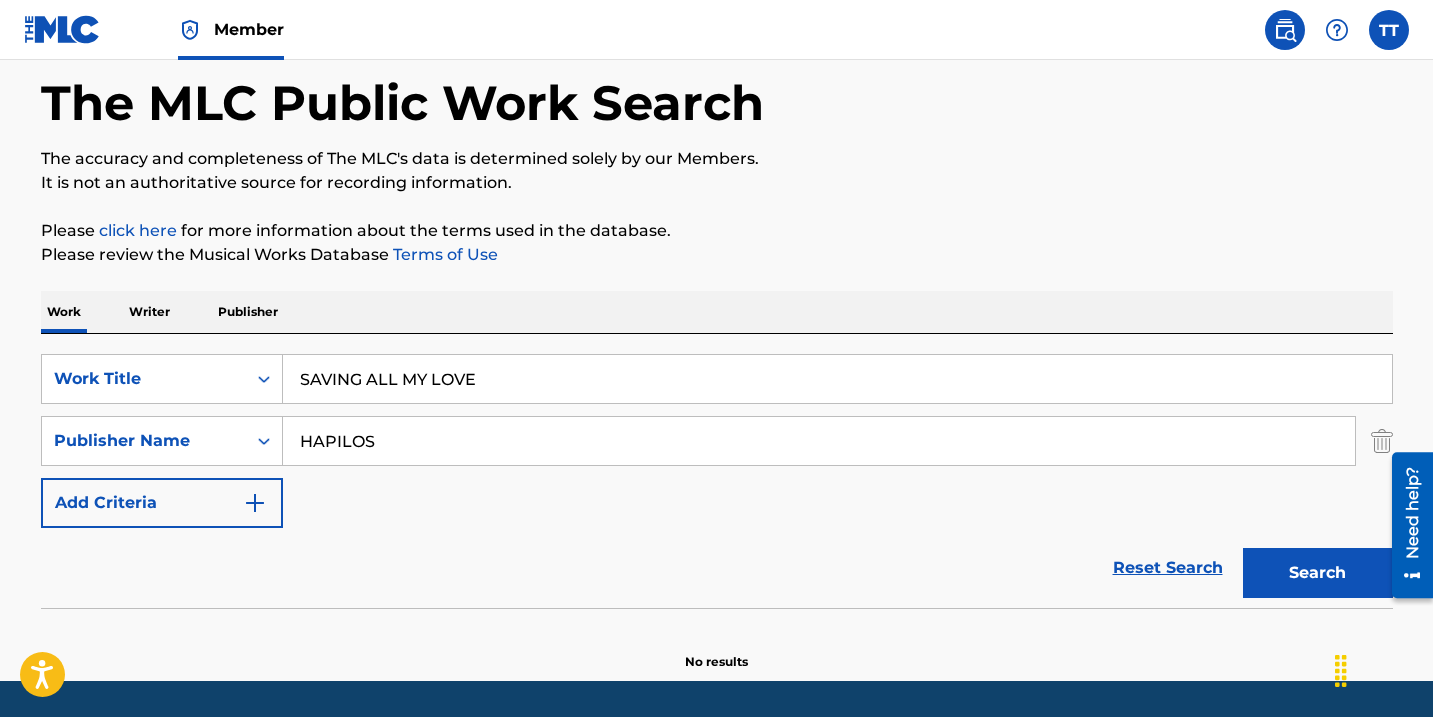 click on "Search" at bounding box center [1318, 573] 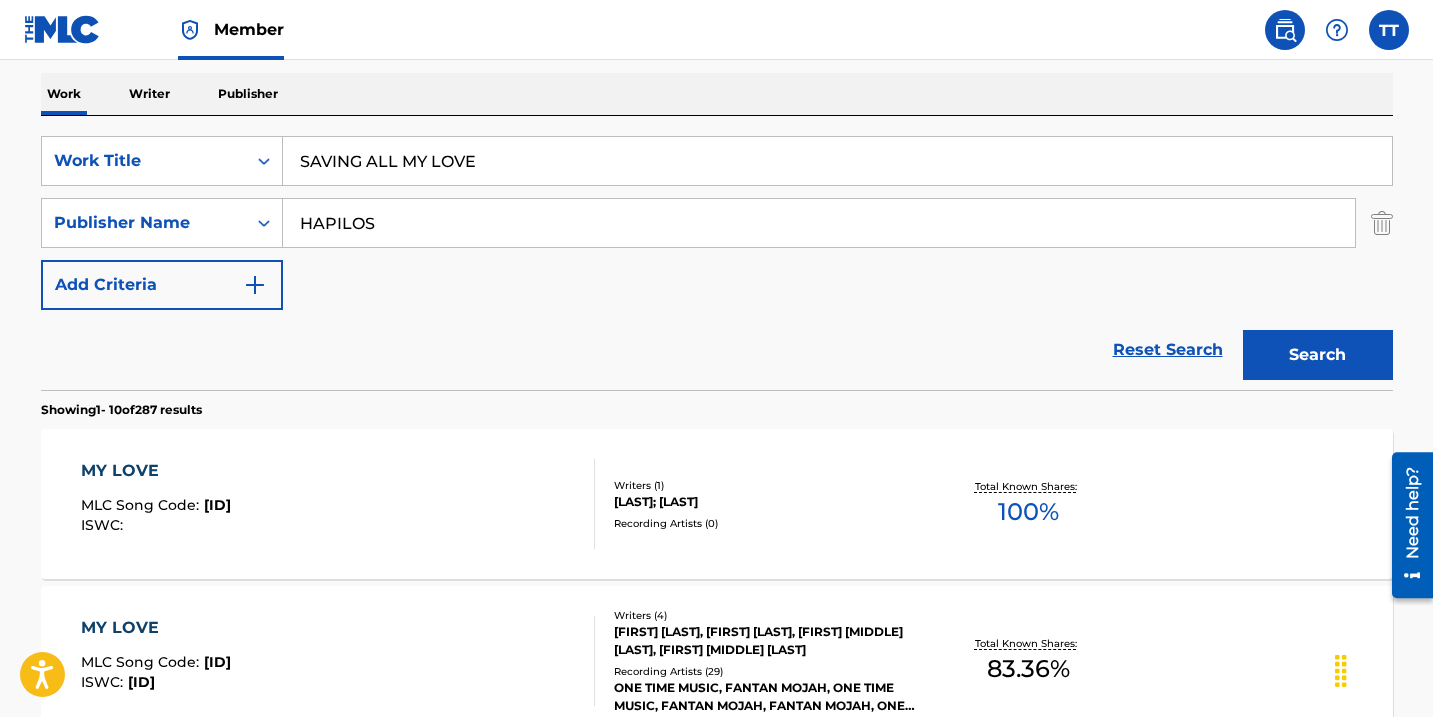 scroll, scrollTop: 308, scrollLeft: 0, axis: vertical 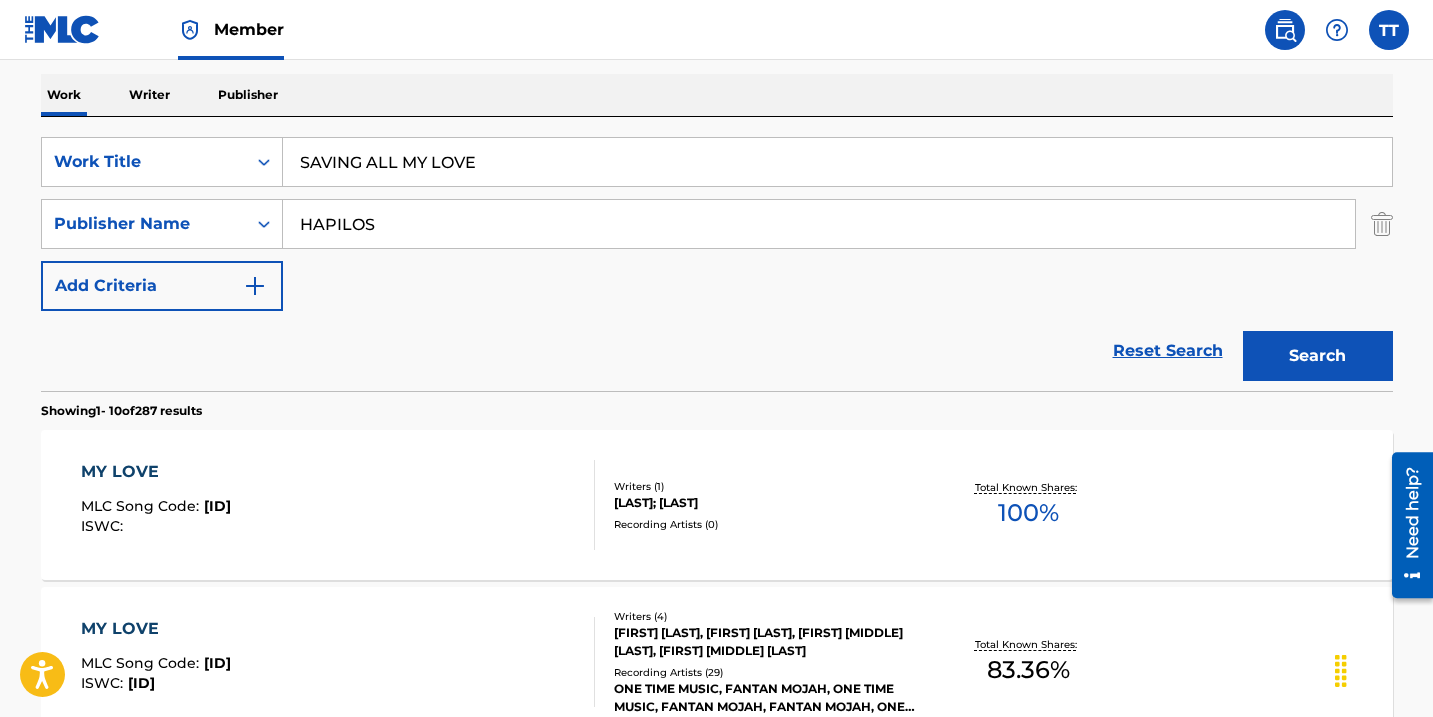 click on "SAVING ALL MY LOVE" at bounding box center [837, 162] 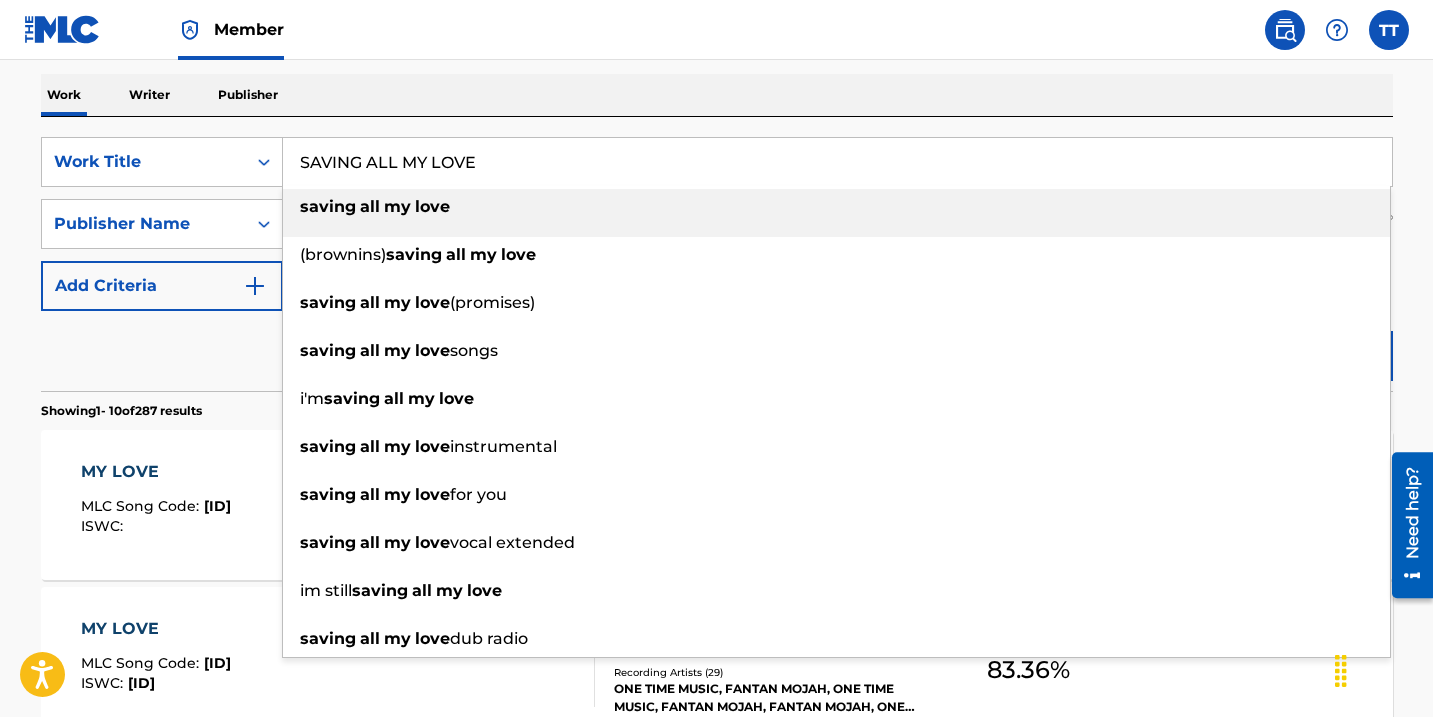 click on "SAVING ALL MY LOVE" at bounding box center [837, 162] 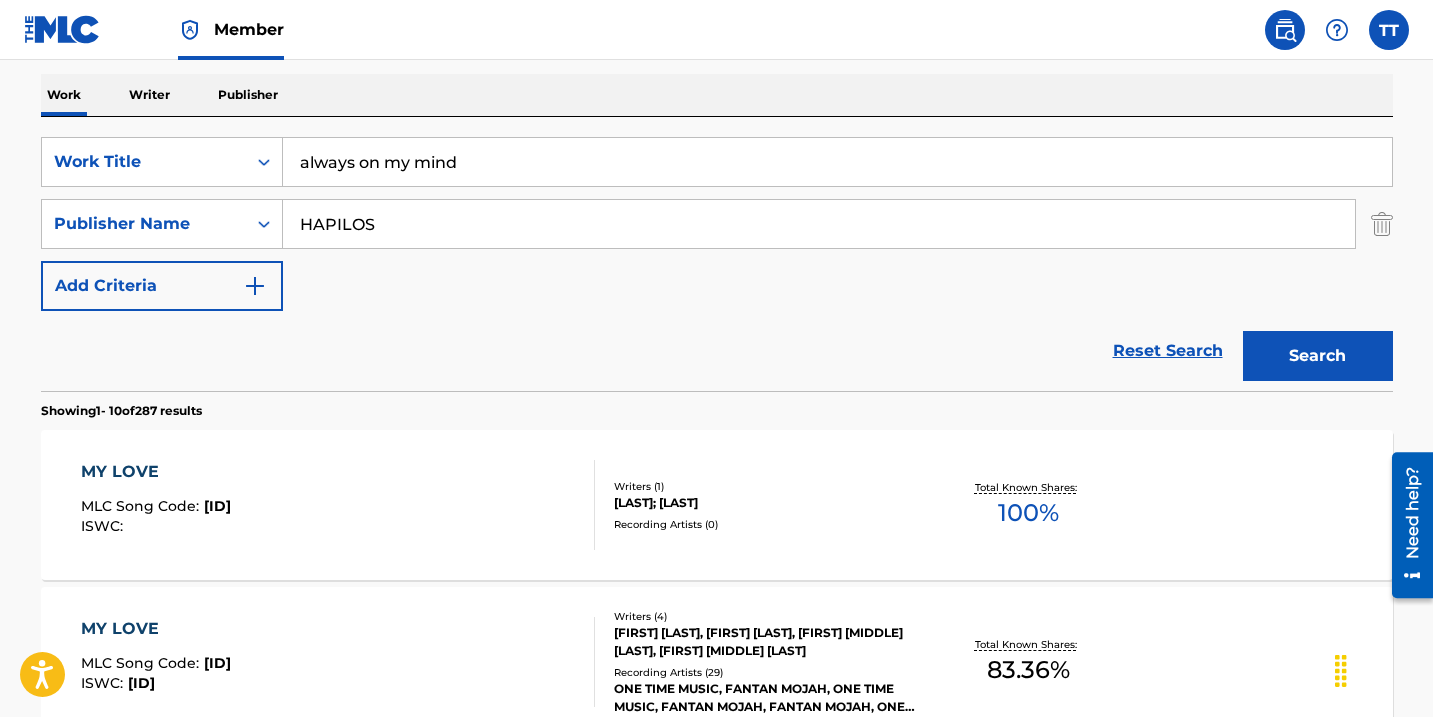 type on "always on my mind" 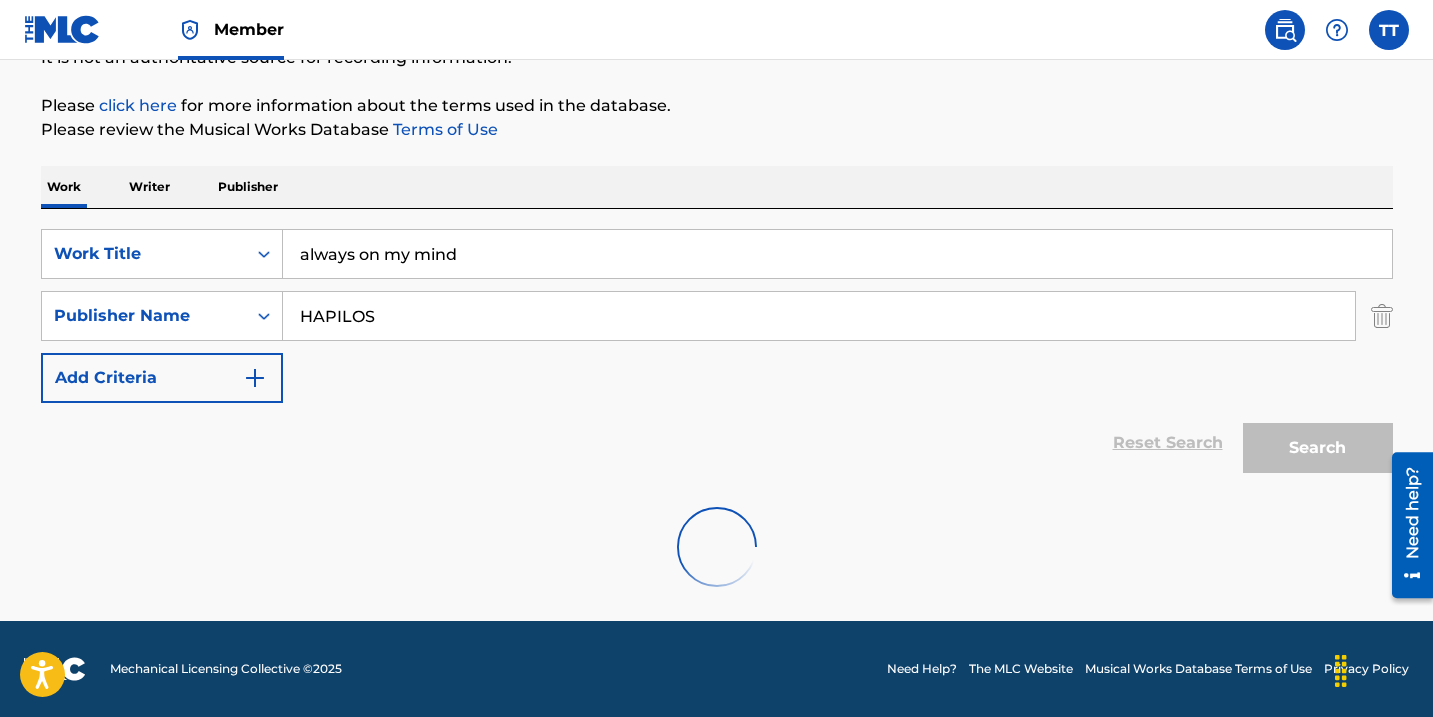 scroll, scrollTop: 308, scrollLeft: 0, axis: vertical 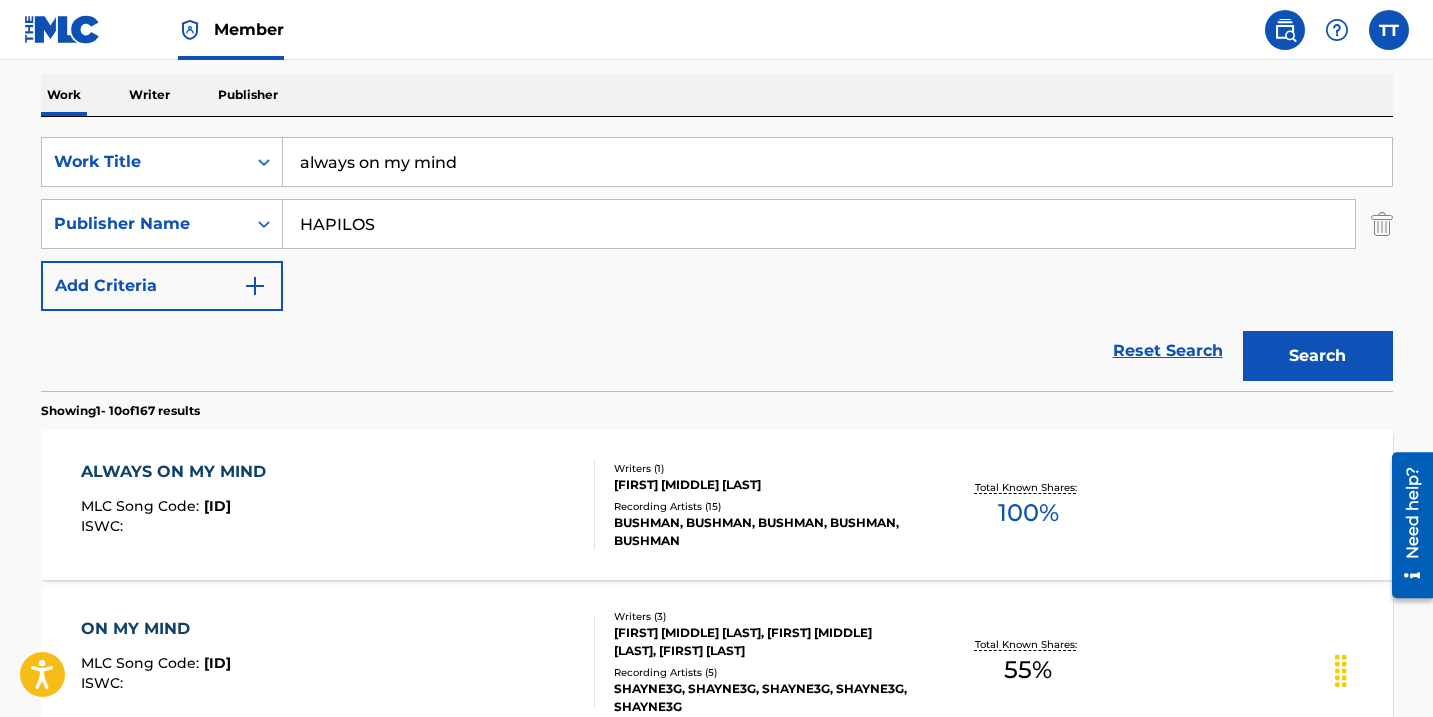 click on "ALWAYS ON MY MIND MLC Song Code : [ID] ISWC :" at bounding box center (338, 505) 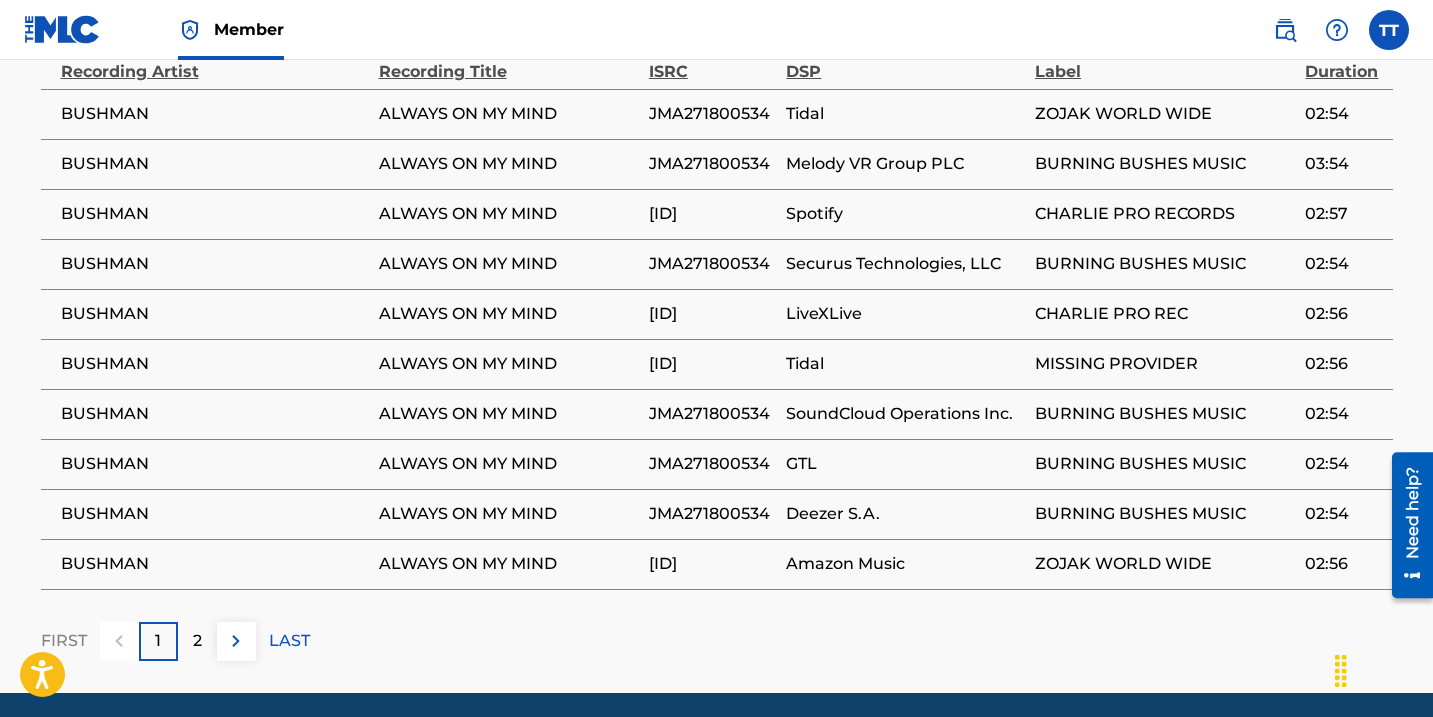 scroll, scrollTop: 1315, scrollLeft: 0, axis: vertical 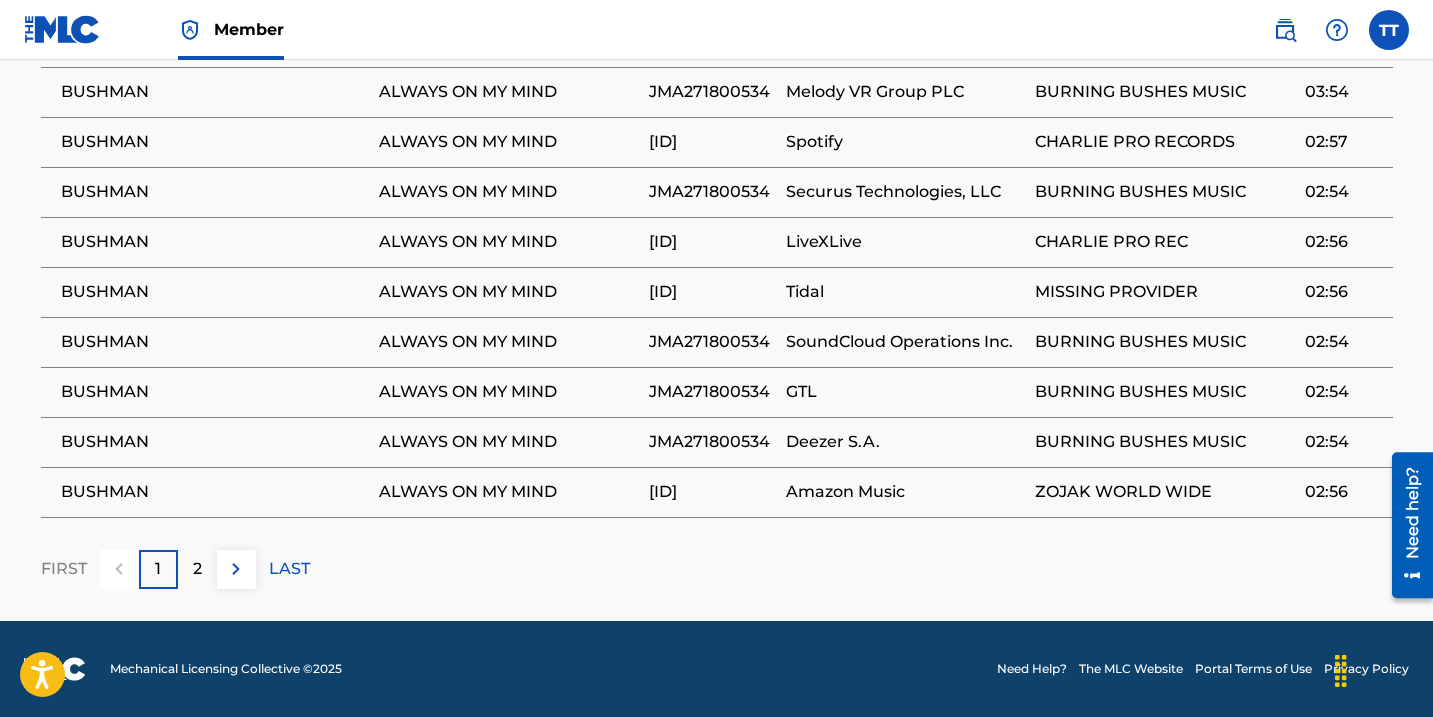 click on "2" at bounding box center [197, 569] 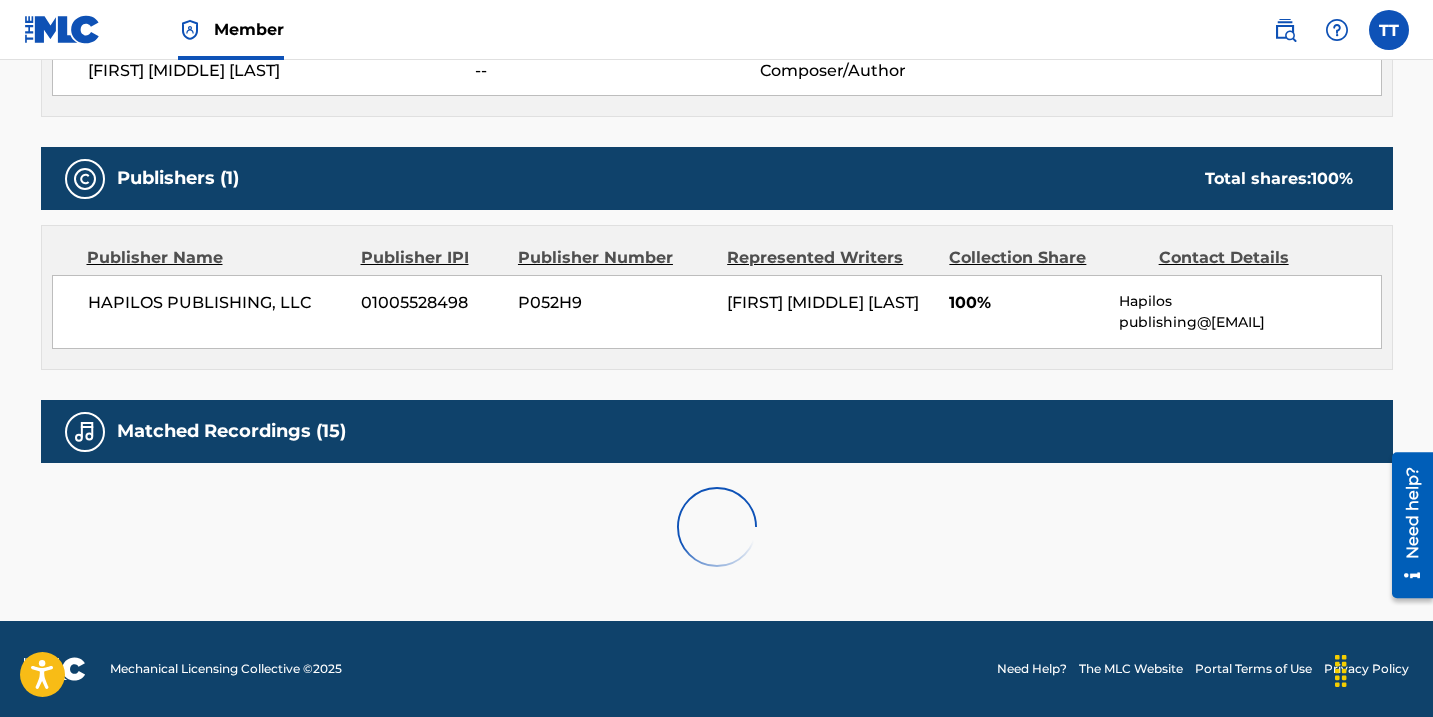 scroll, scrollTop: 1065, scrollLeft: 0, axis: vertical 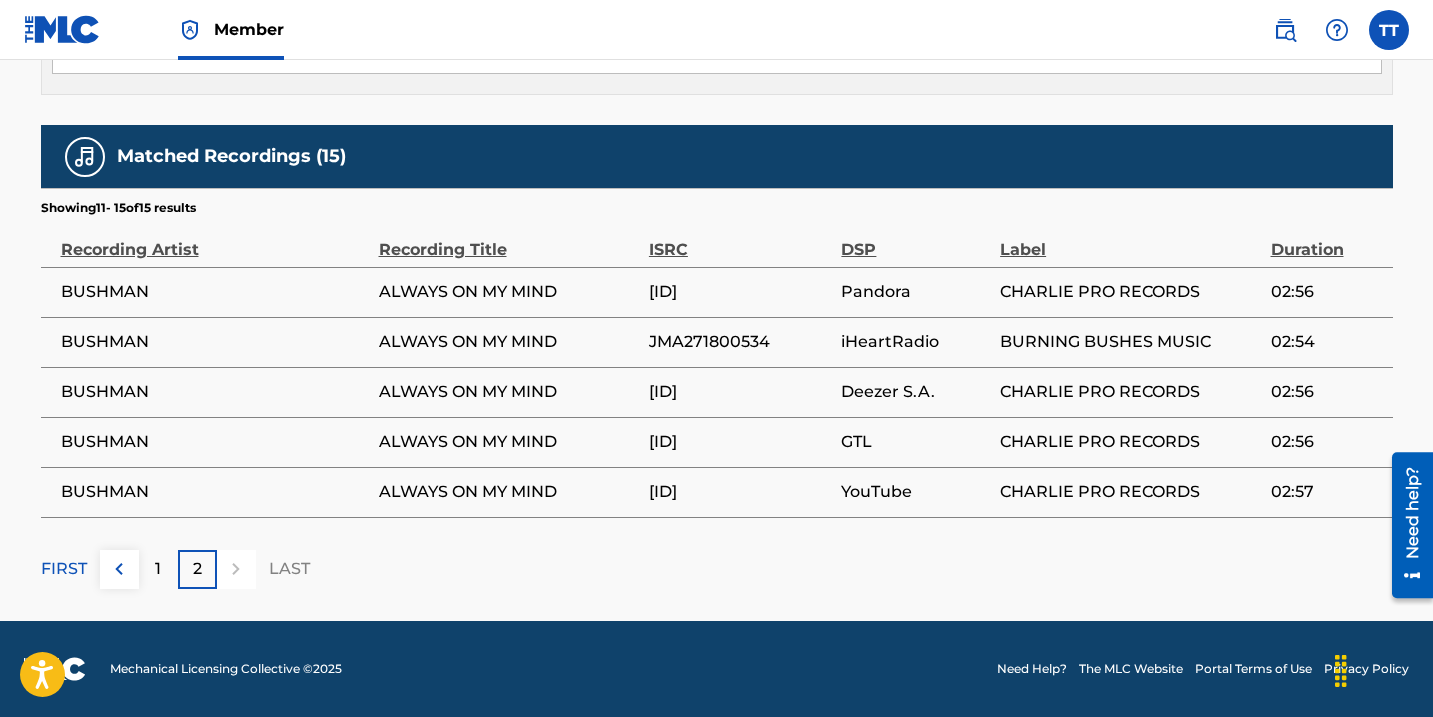click on "1" at bounding box center [158, 569] 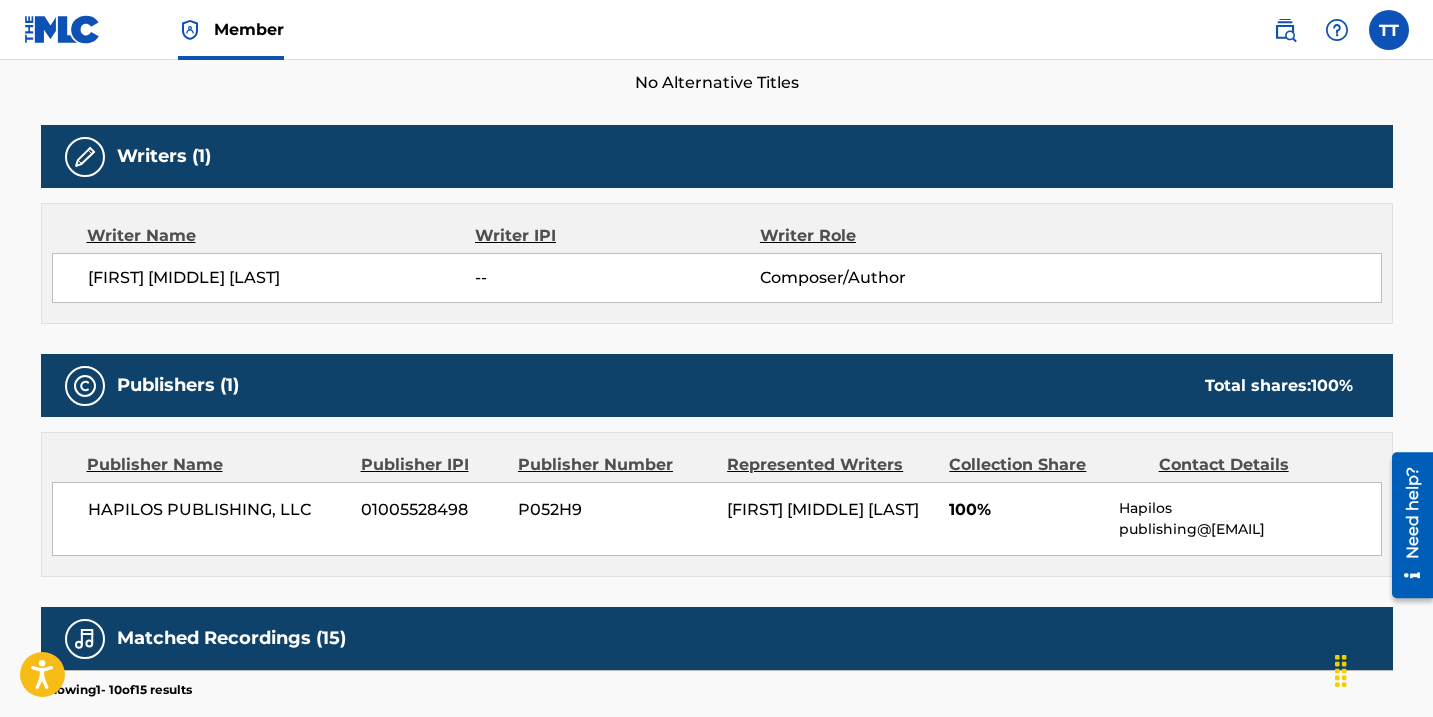 scroll, scrollTop: 591, scrollLeft: 0, axis: vertical 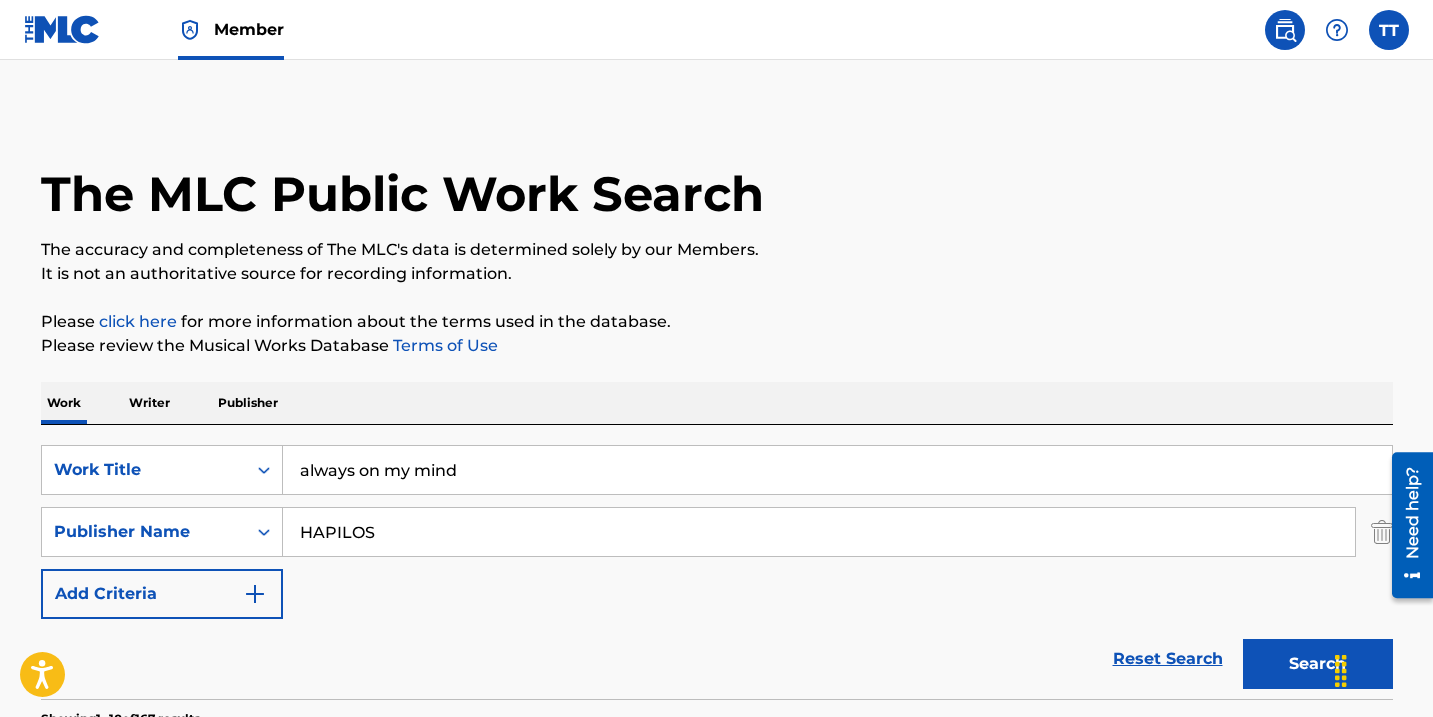 click on "always on my mind" at bounding box center [837, 470] 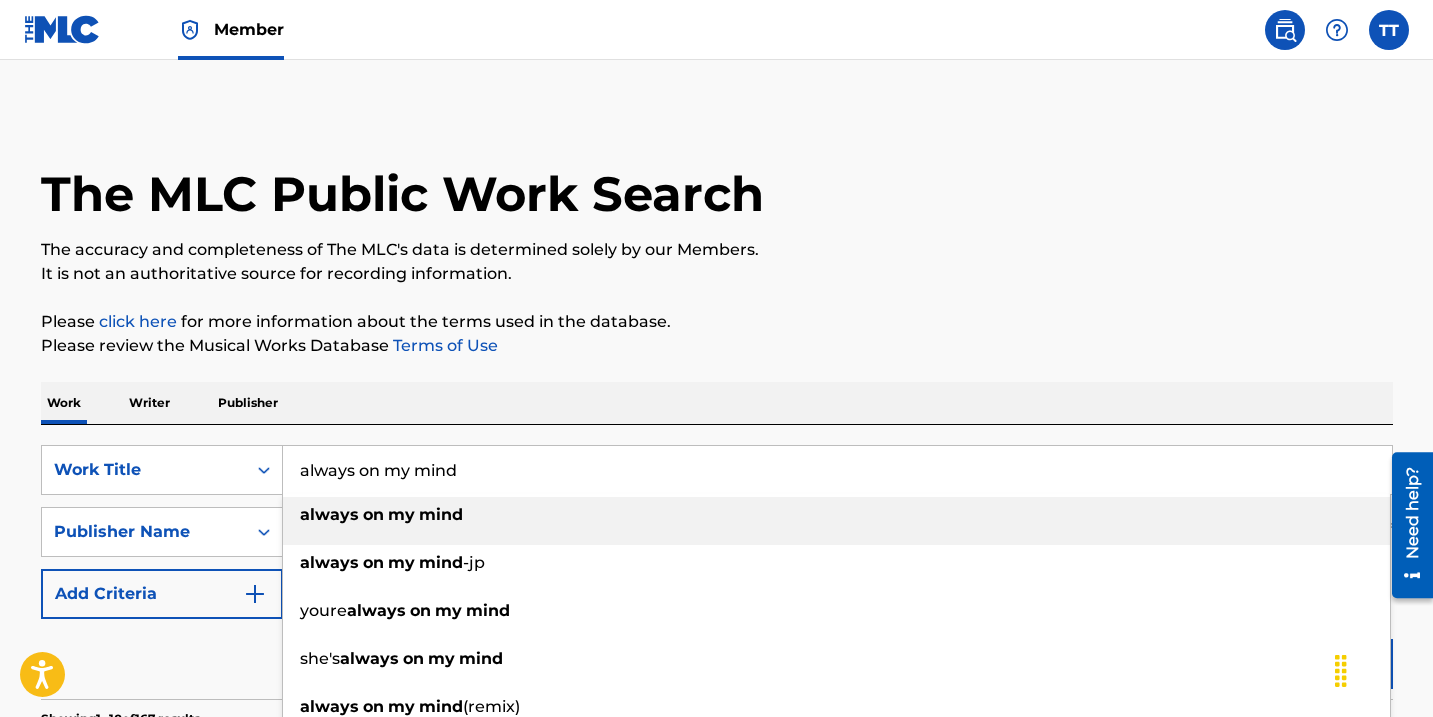 click on "always on my mind" at bounding box center [837, 470] 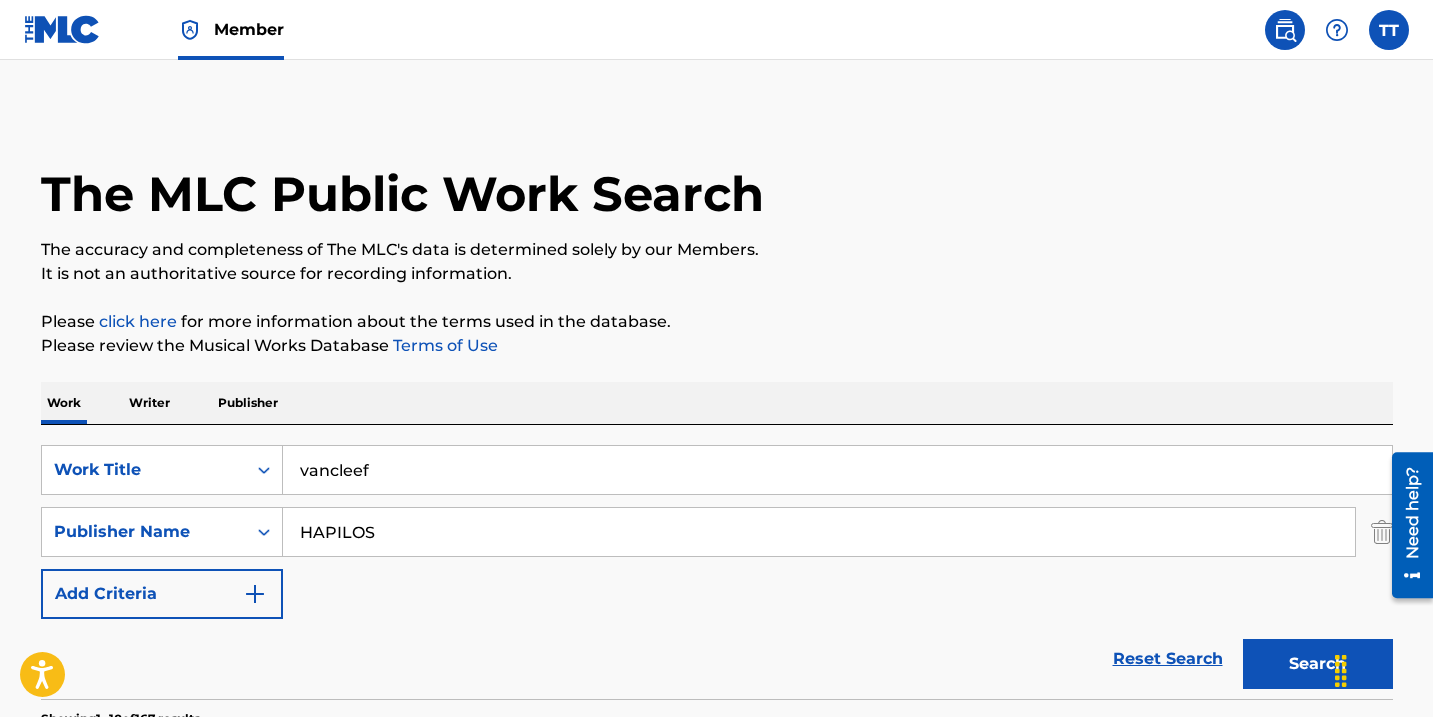 type on "vancleef" 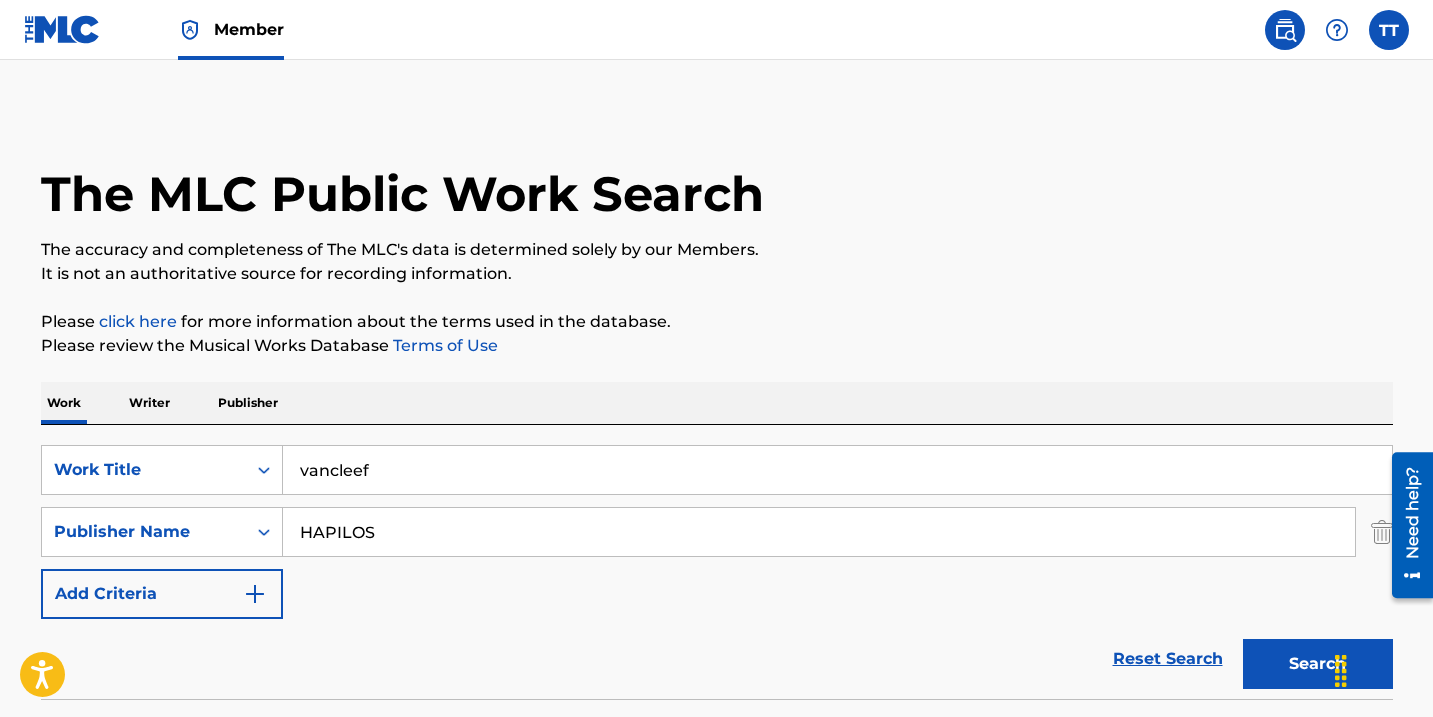 scroll, scrollTop: 151, scrollLeft: 0, axis: vertical 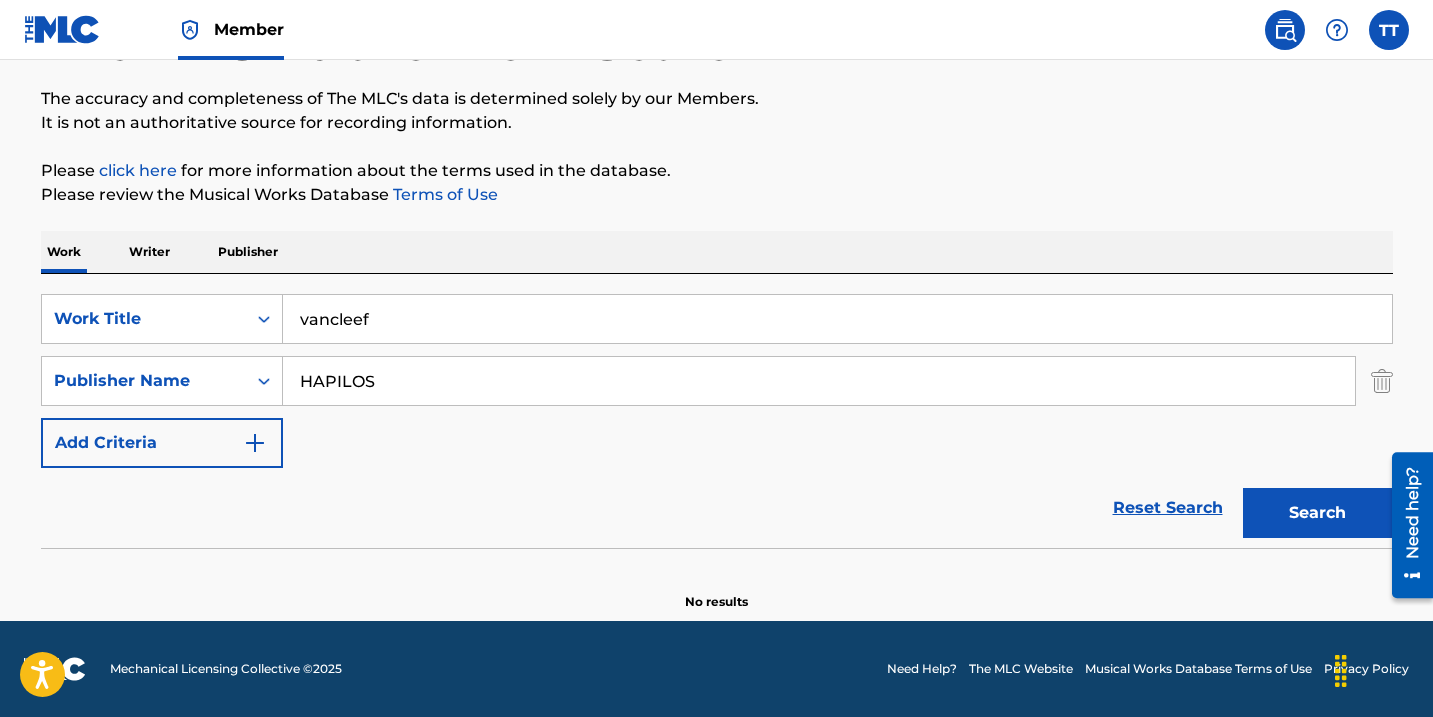 click on "HAPILOS" at bounding box center [819, 381] 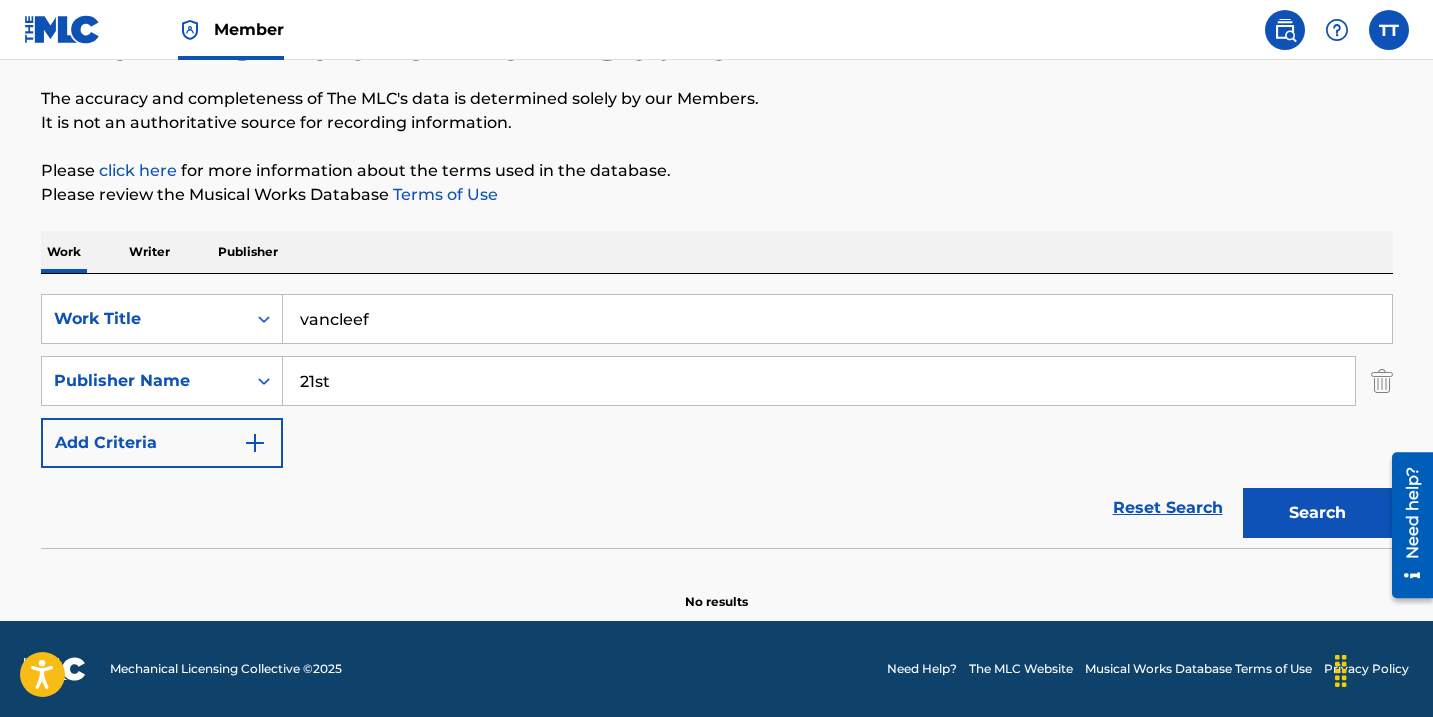 type on "21st" 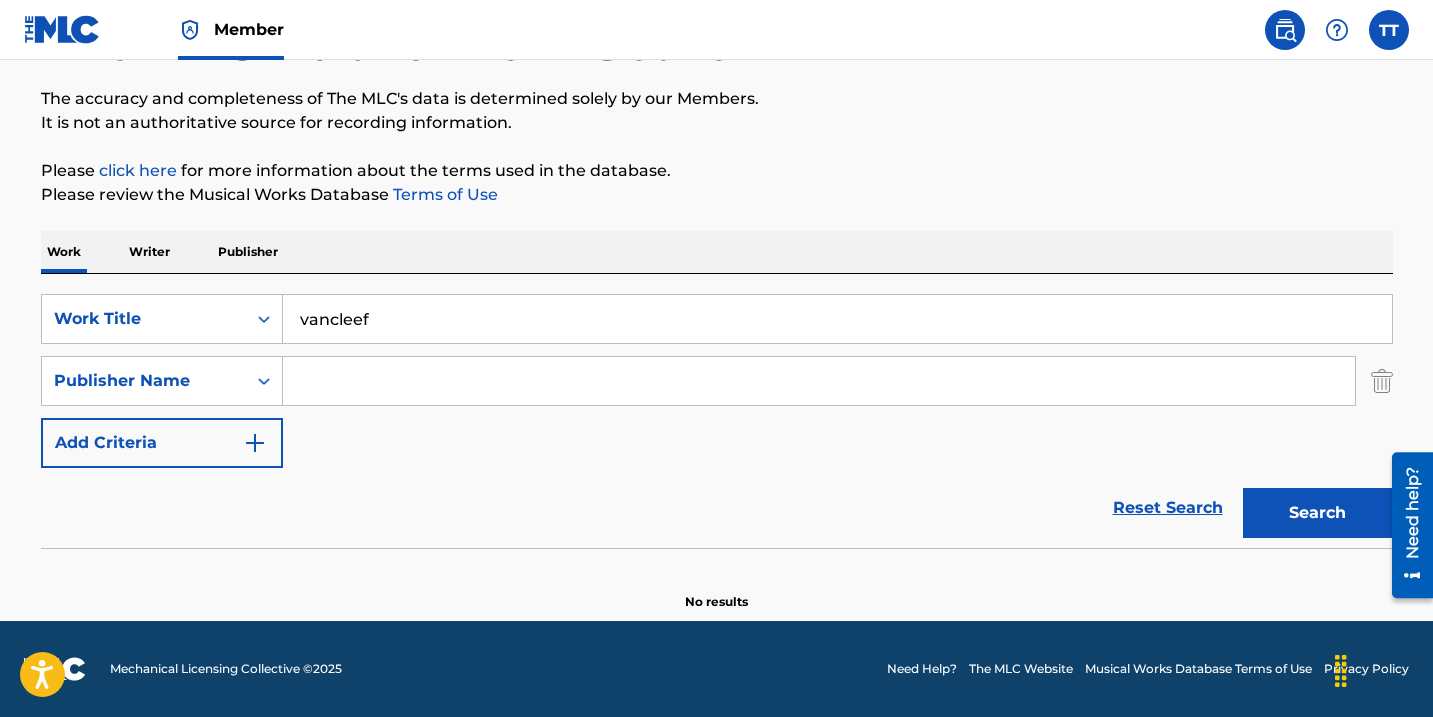 type 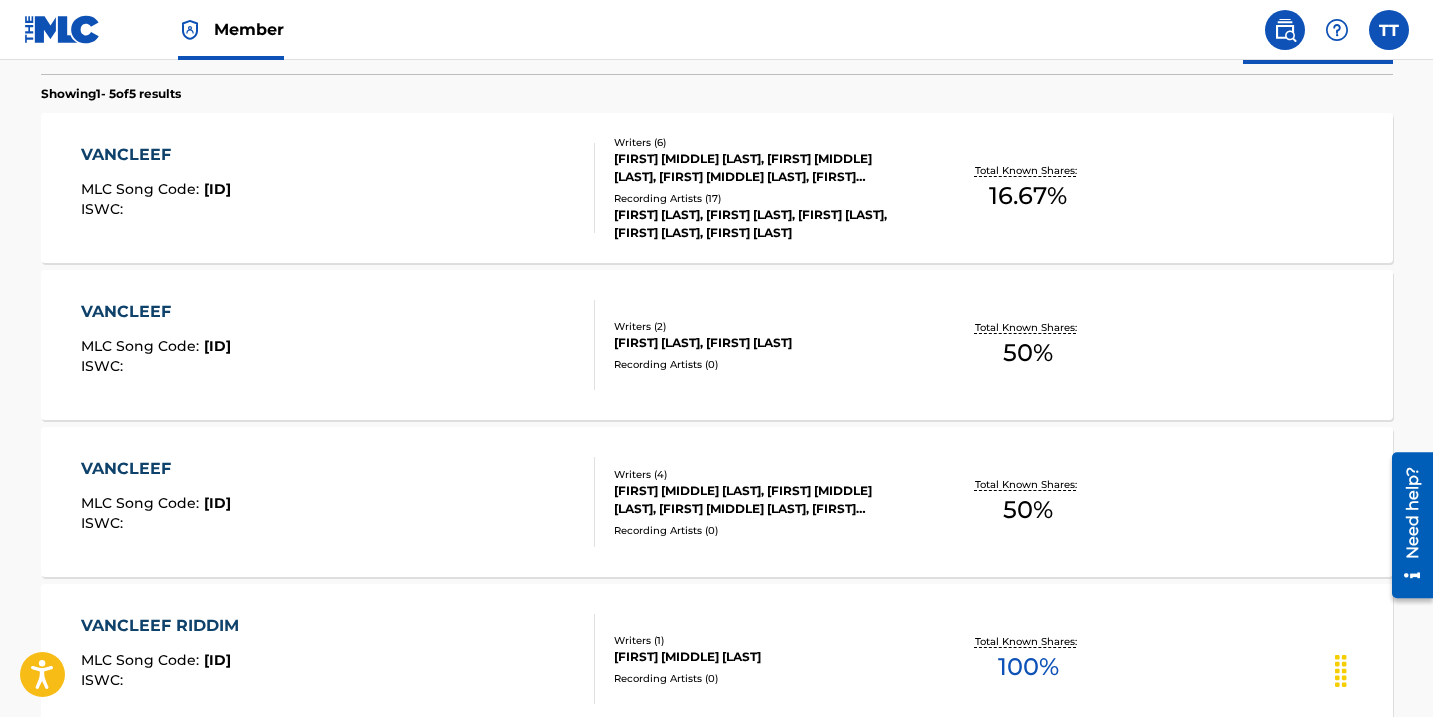 scroll, scrollTop: 565, scrollLeft: 0, axis: vertical 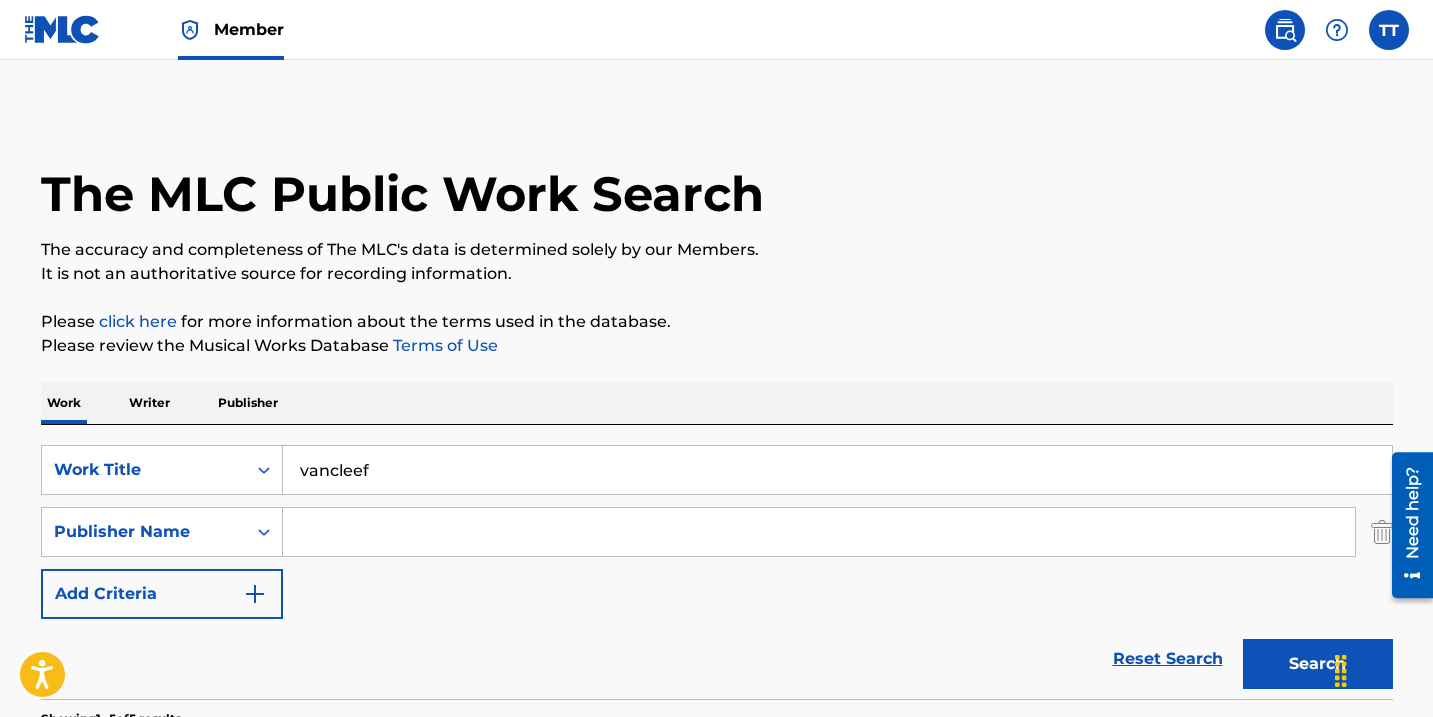 click on "vancleef" at bounding box center (837, 470) 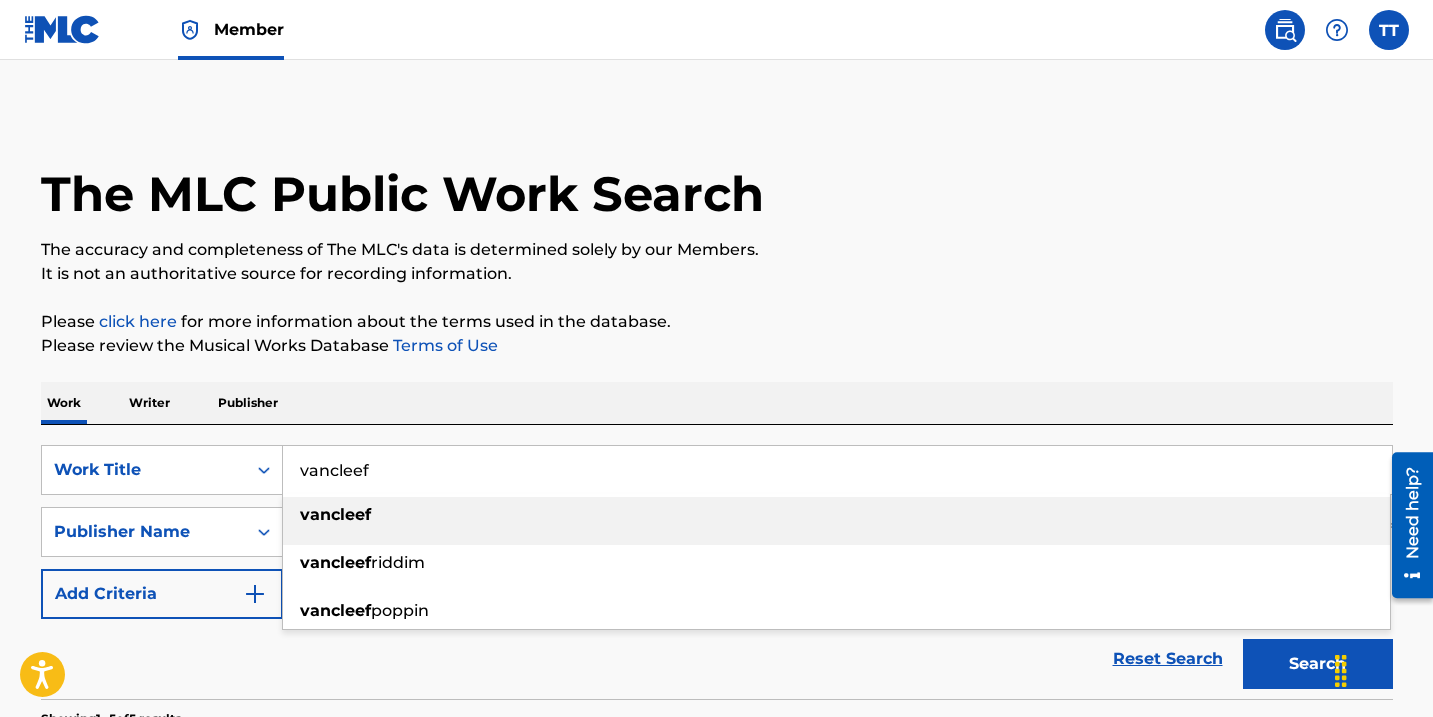 click on "vancleef" at bounding box center (837, 470) 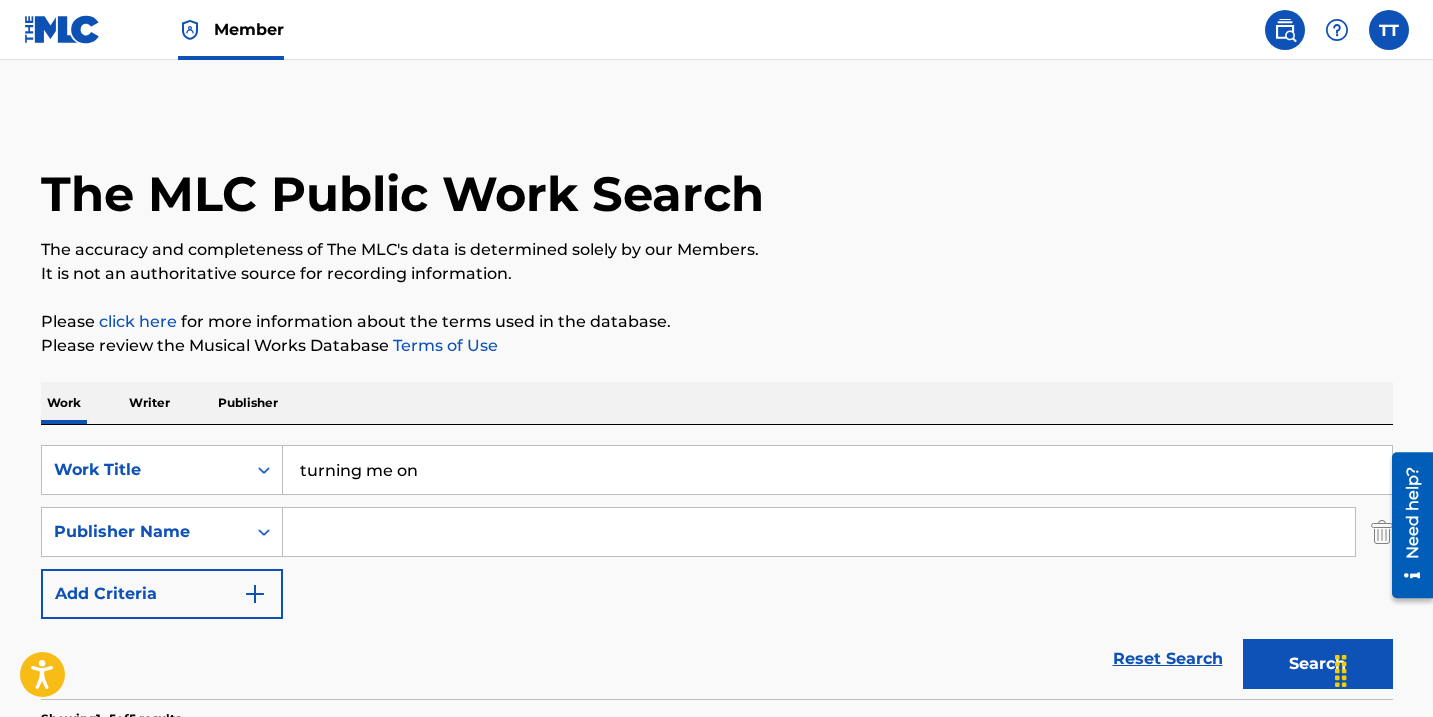 type on "turning me on" 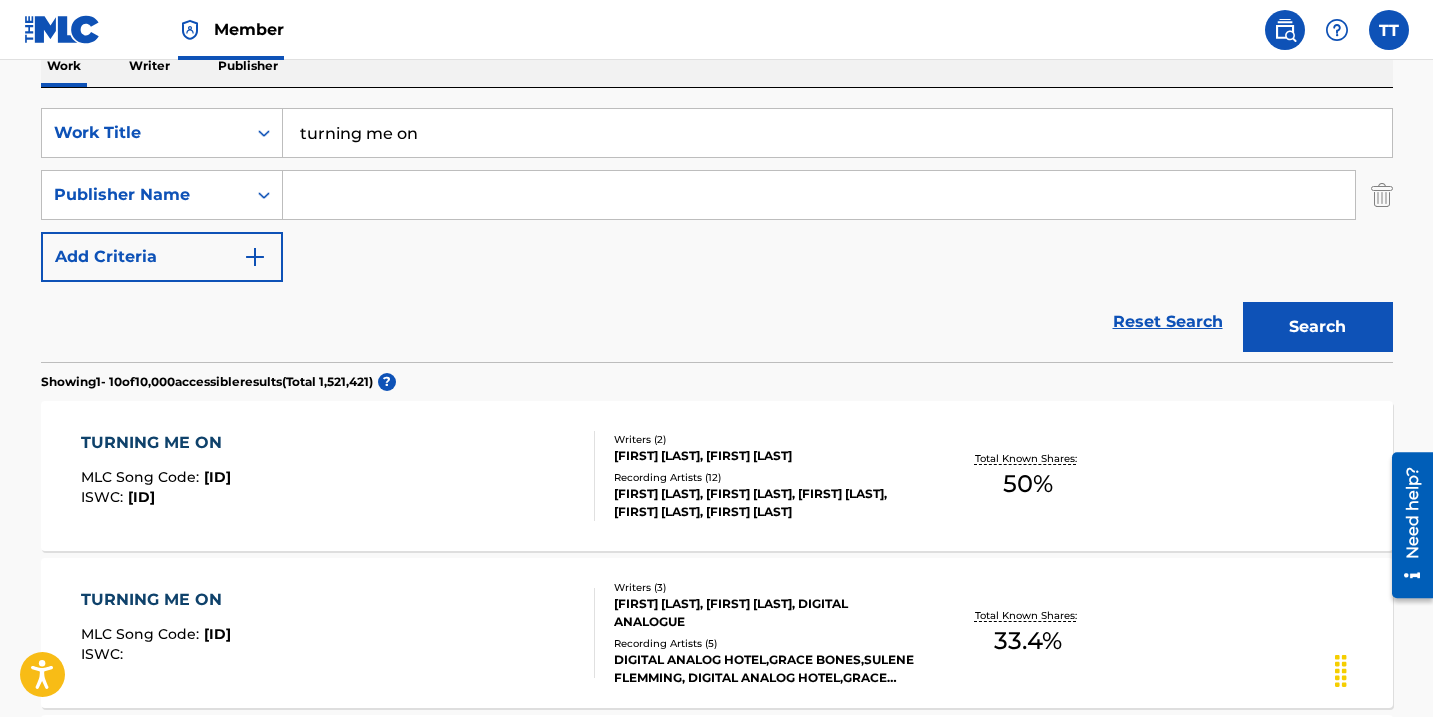 scroll, scrollTop: 269, scrollLeft: 0, axis: vertical 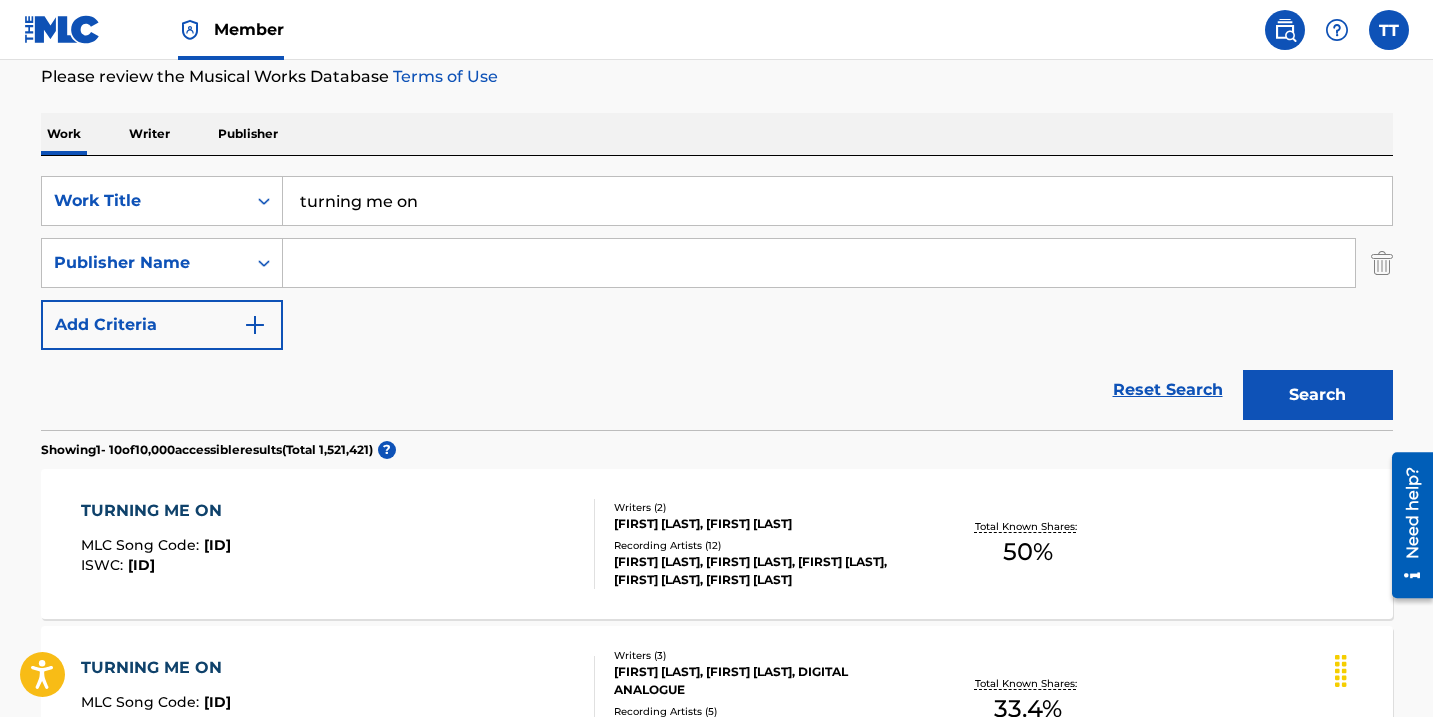 click at bounding box center [819, 263] 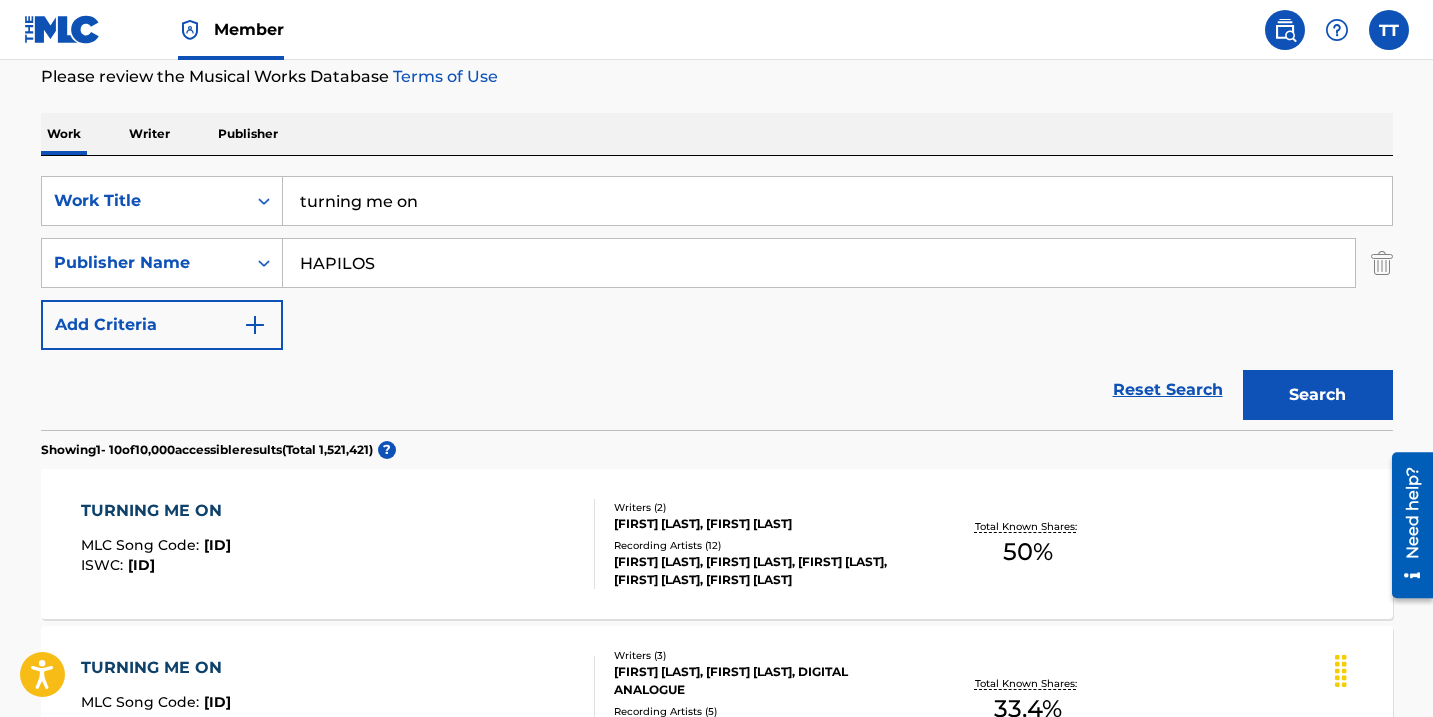 click on "Search" at bounding box center (1318, 395) 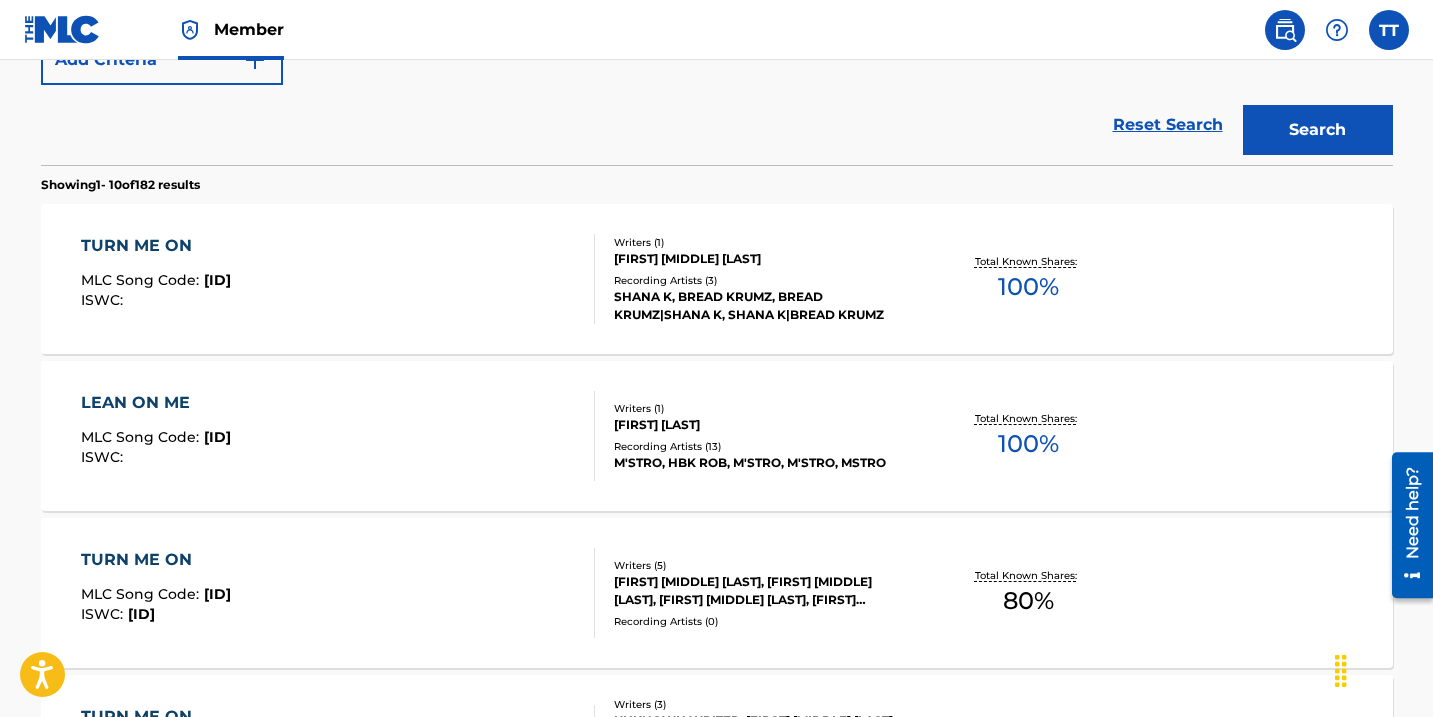scroll, scrollTop: 535, scrollLeft: 0, axis: vertical 